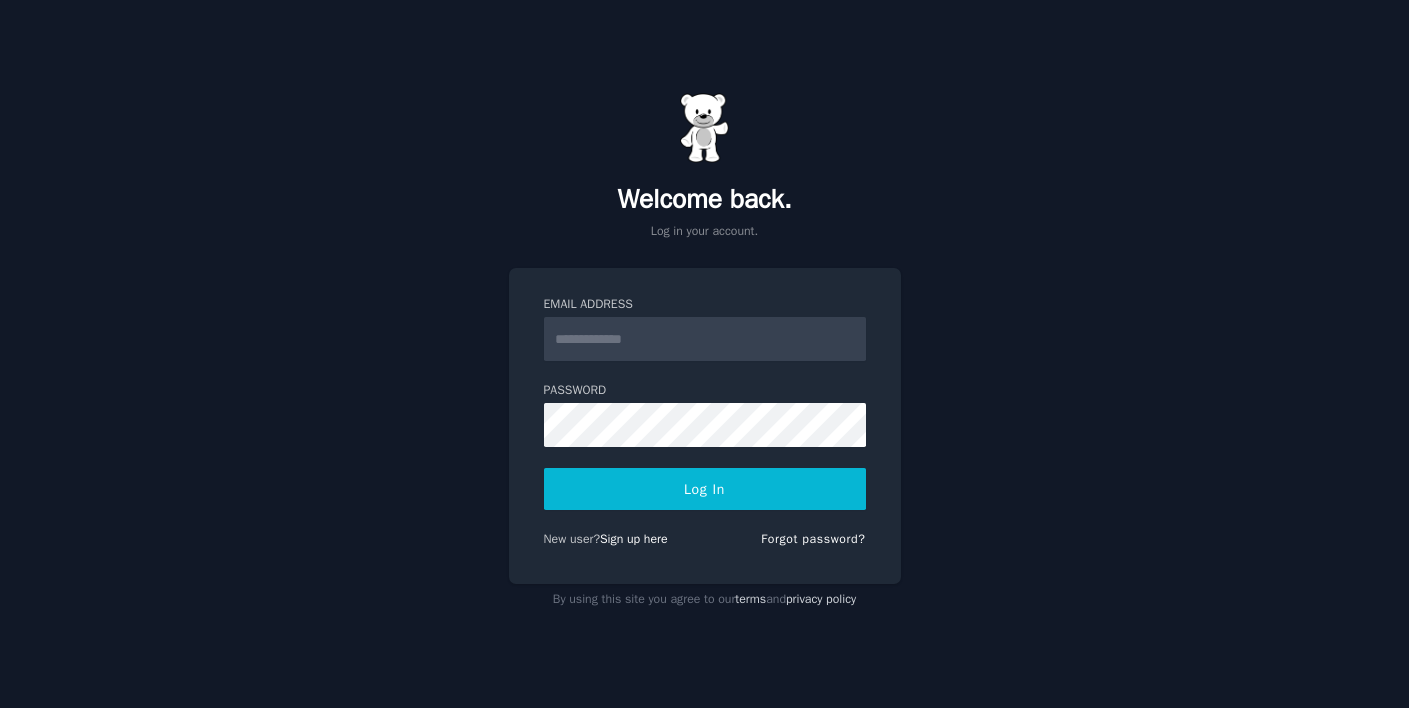 scroll, scrollTop: 0, scrollLeft: 0, axis: both 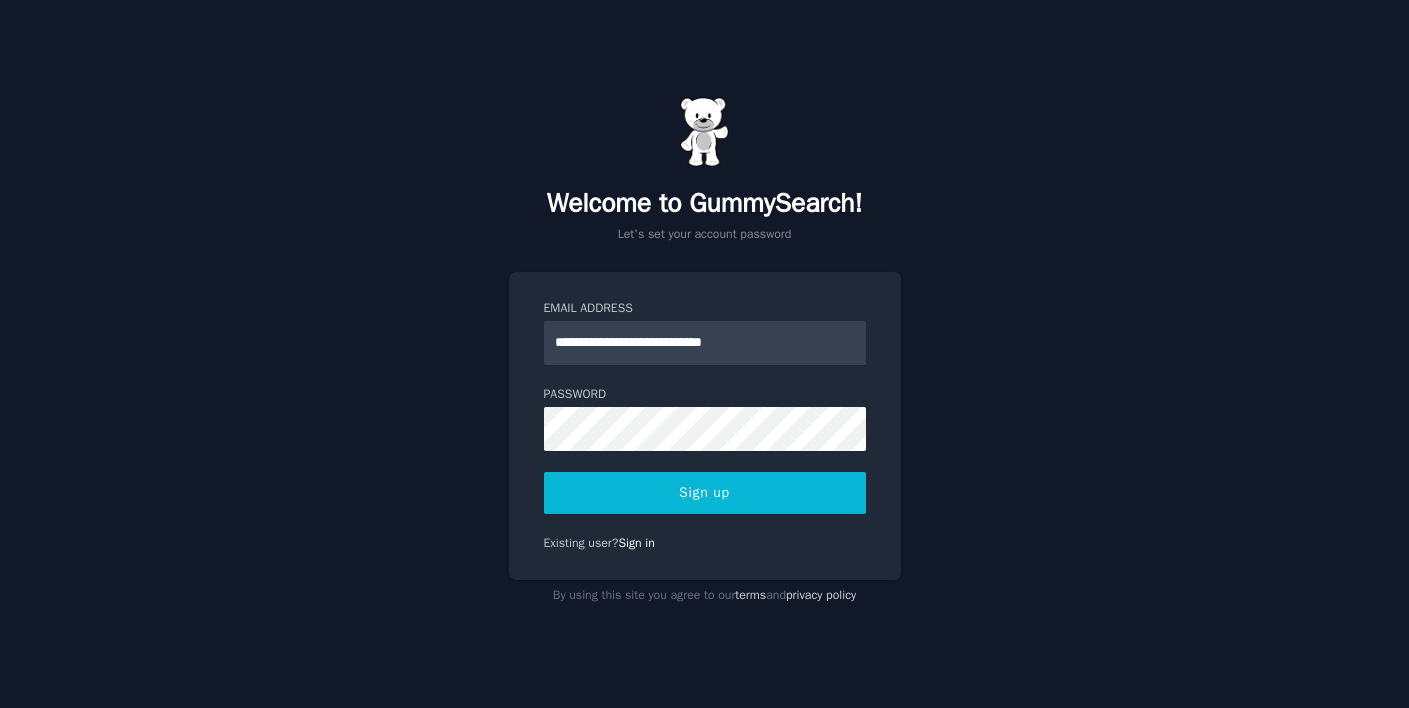 type on "**********" 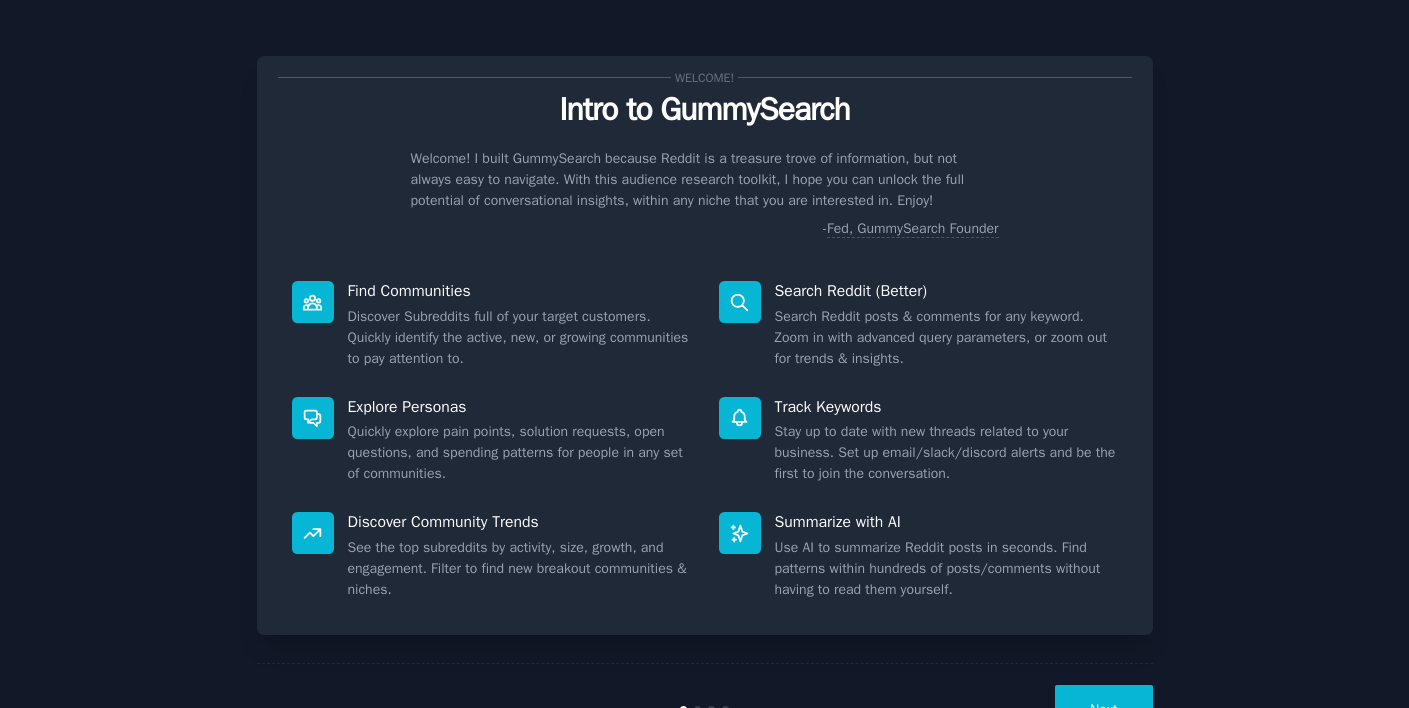 scroll, scrollTop: 0, scrollLeft: 0, axis: both 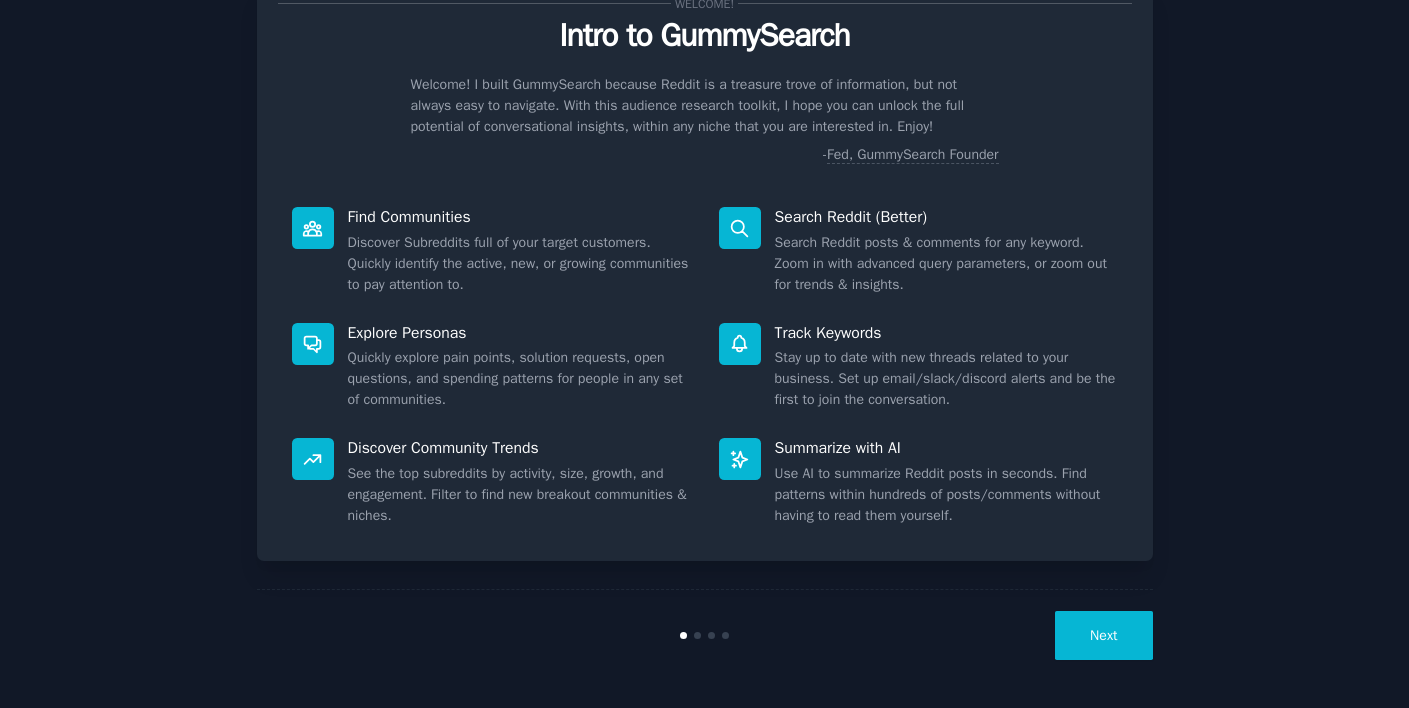 click on "Next" at bounding box center (1103, 635) 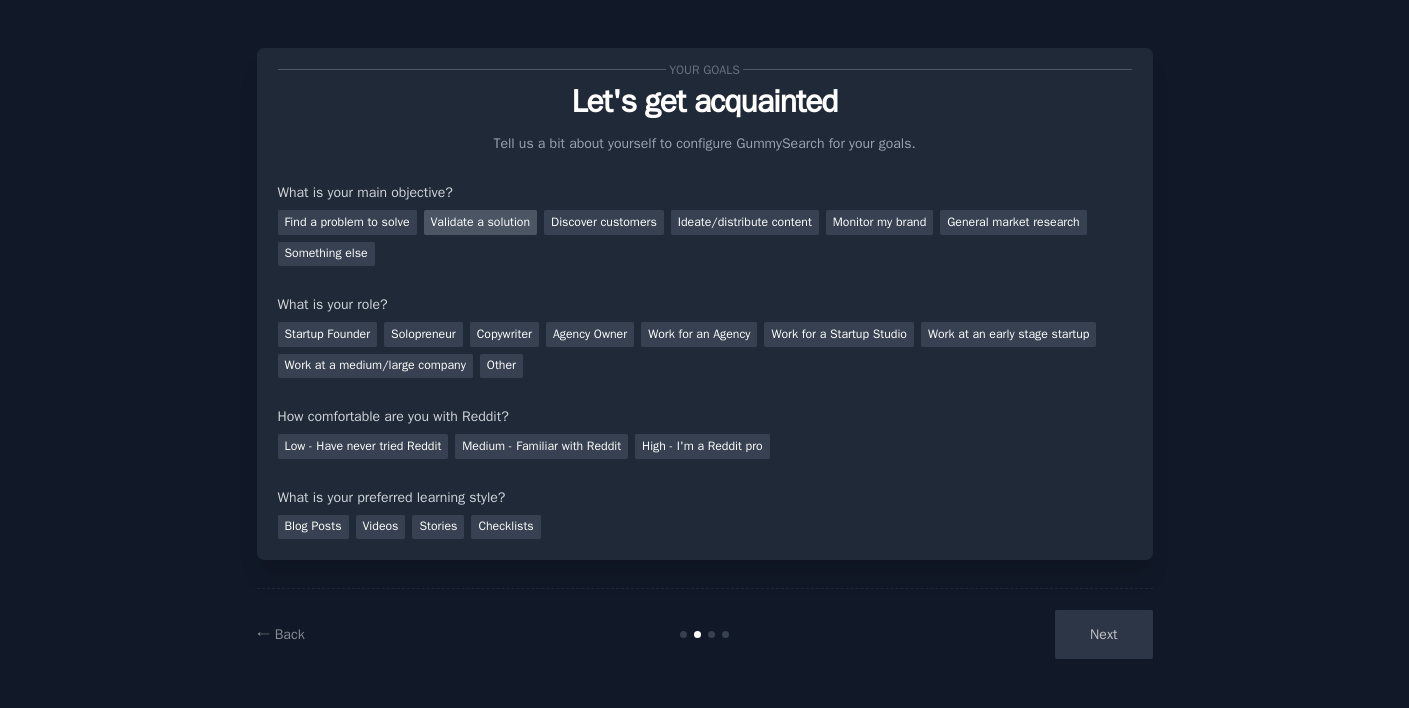 click on "Validate a solution" at bounding box center (481, 222) 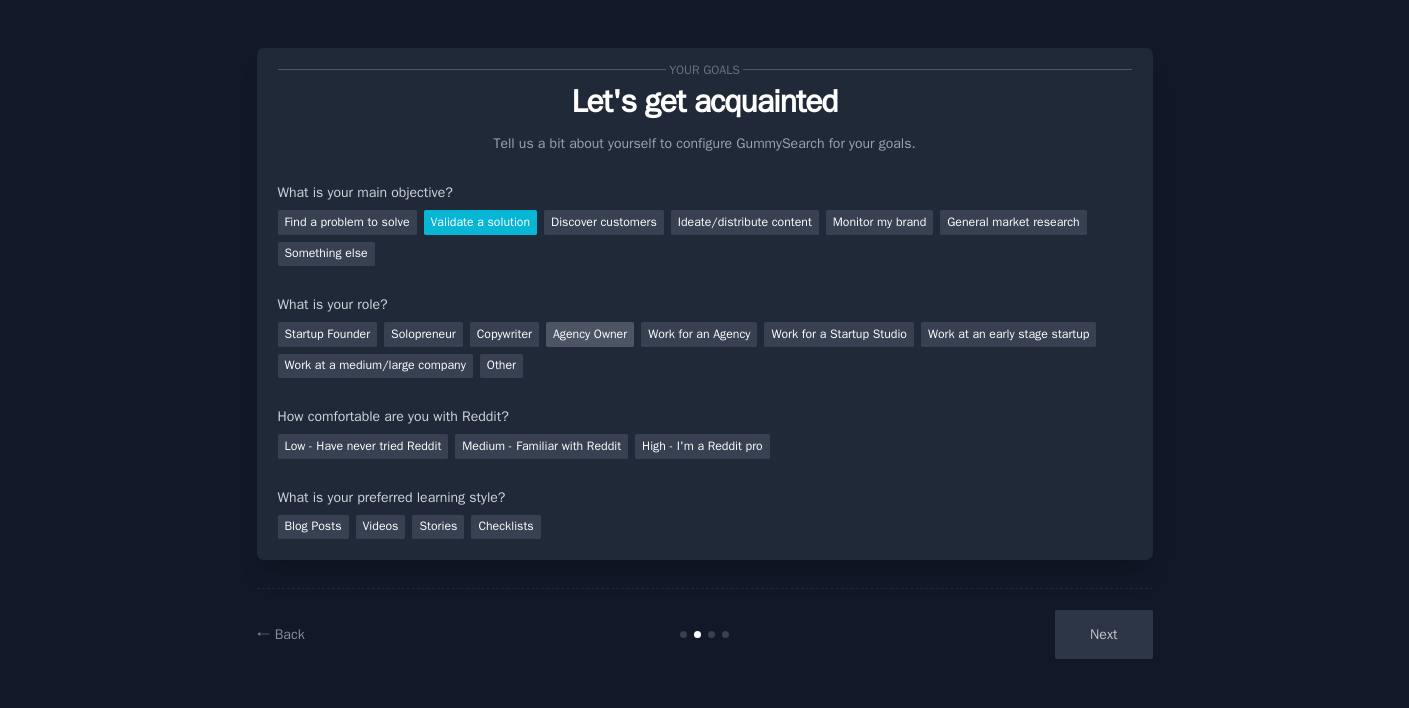 click on "Agency Owner" at bounding box center [590, 334] 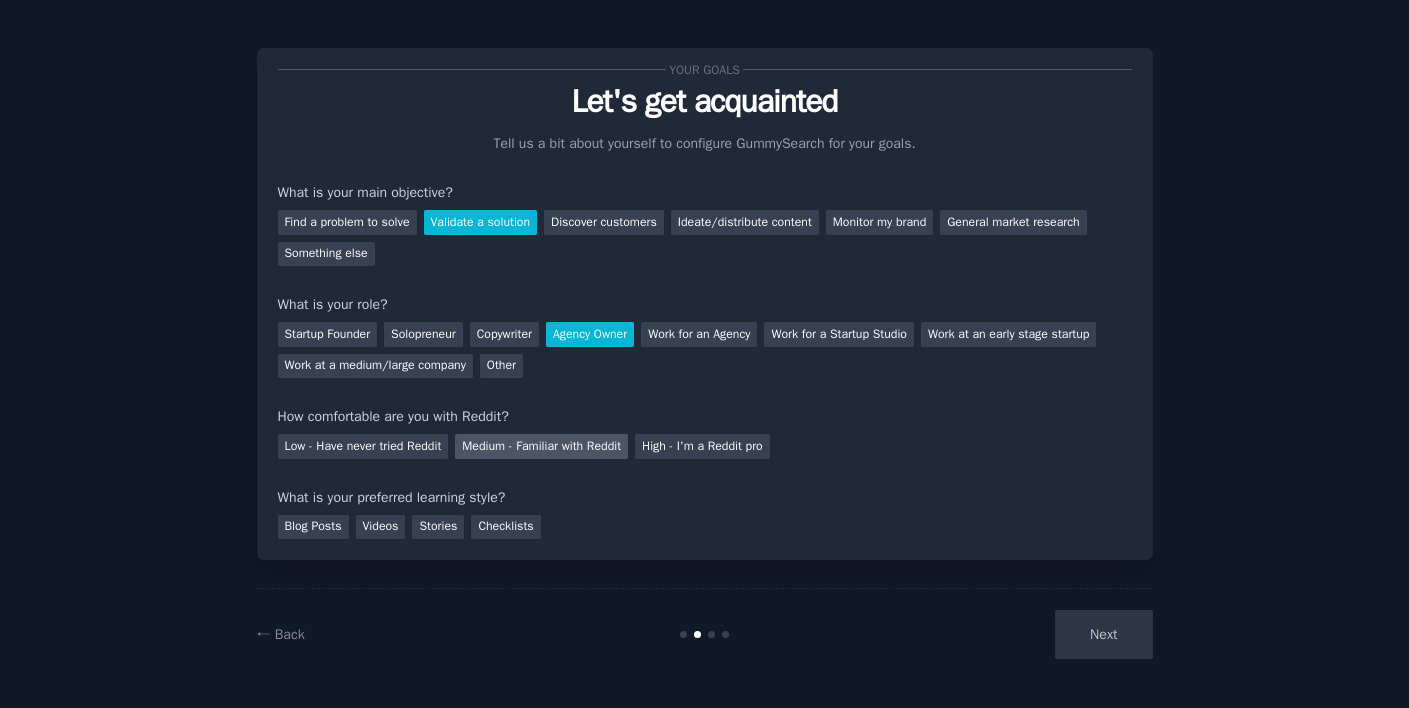 click on "Medium - Familiar with Reddit" at bounding box center [541, 446] 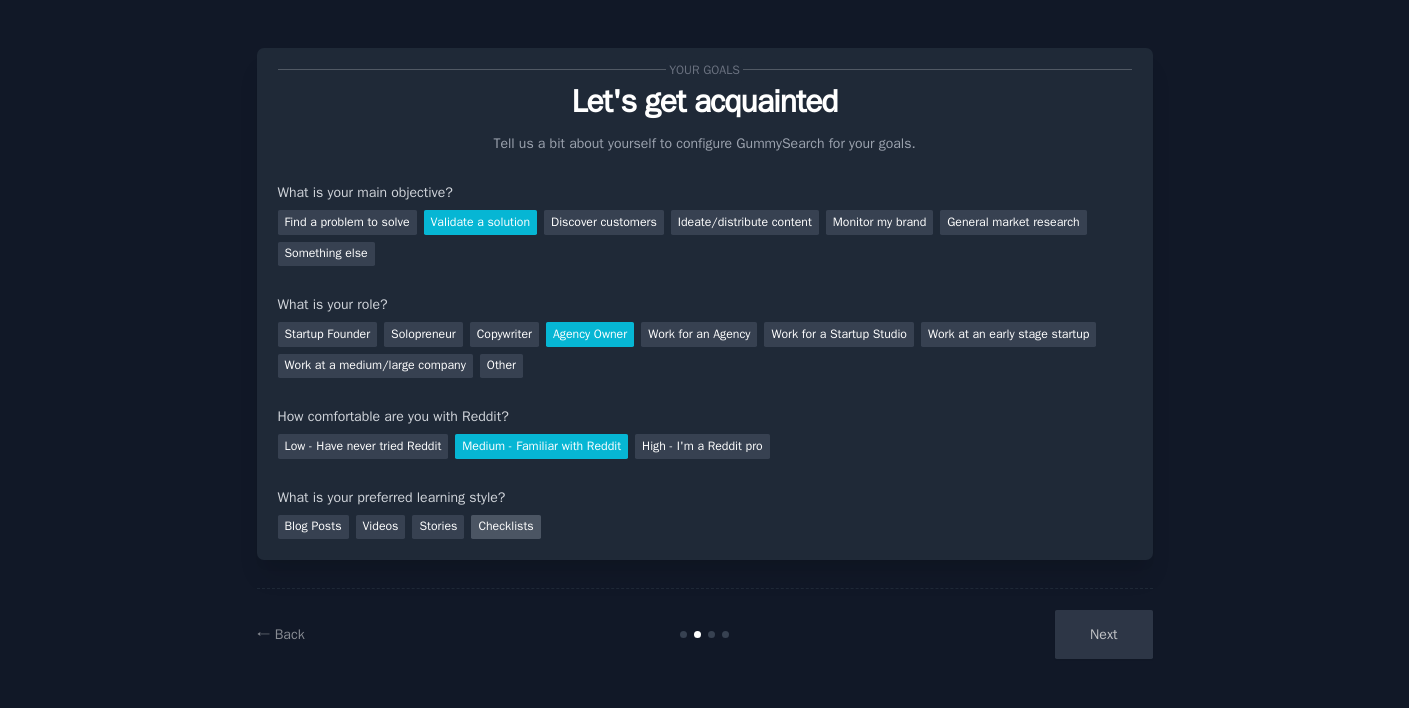 click on "Checklists" at bounding box center (505, 527) 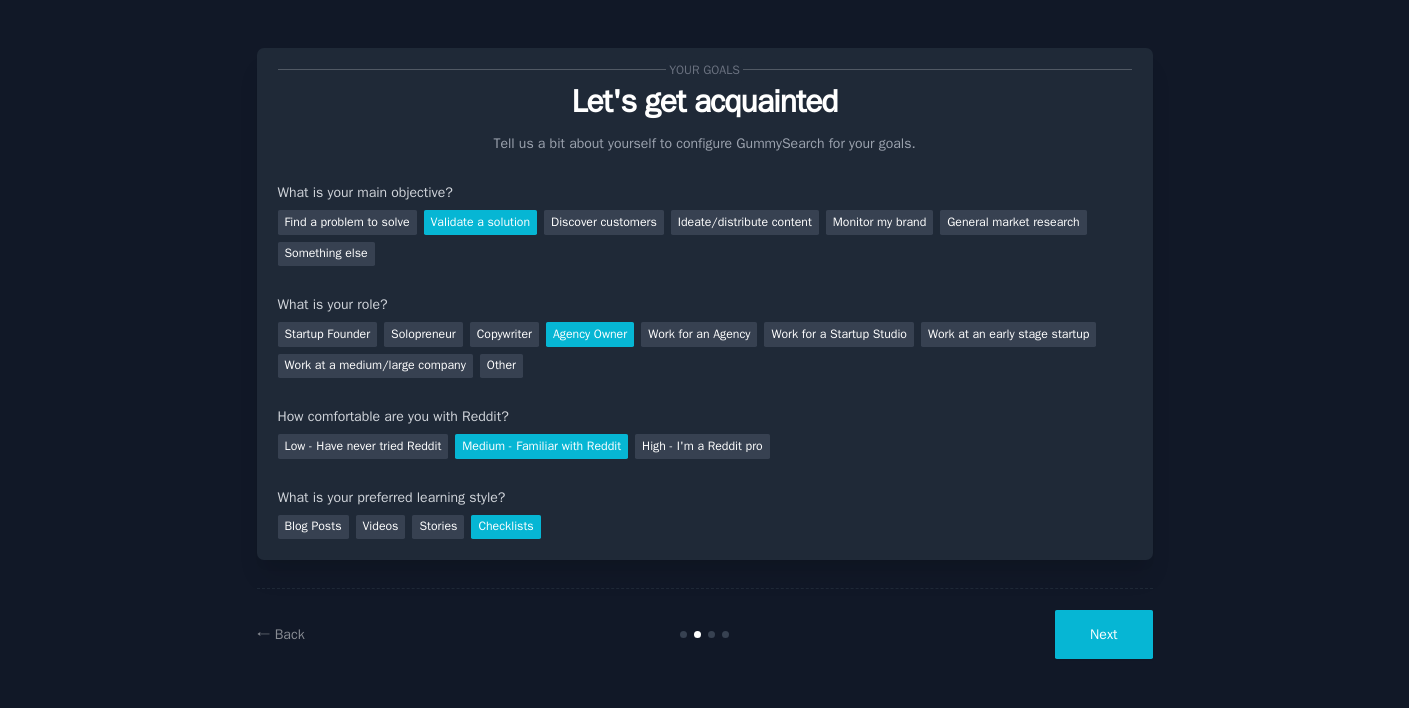 click on "← Back Next" at bounding box center [705, 634] 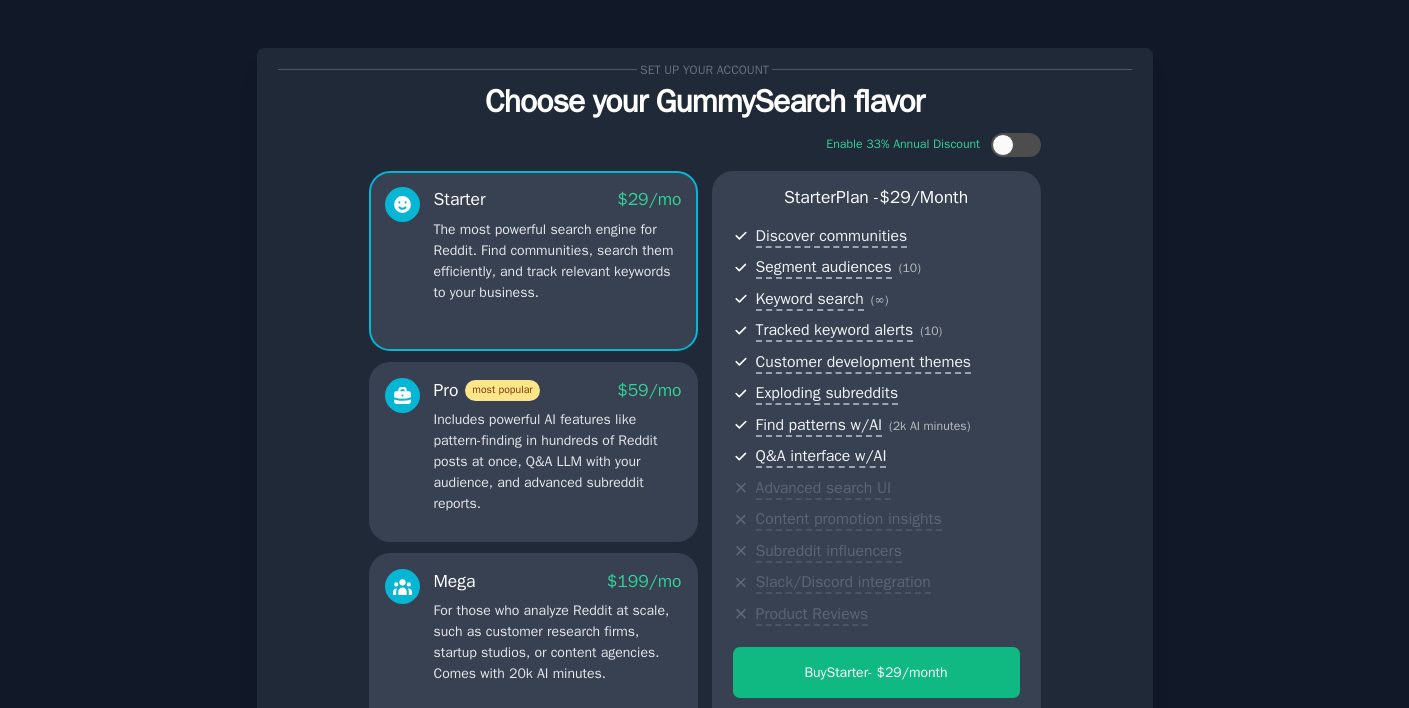 scroll, scrollTop: 133, scrollLeft: 0, axis: vertical 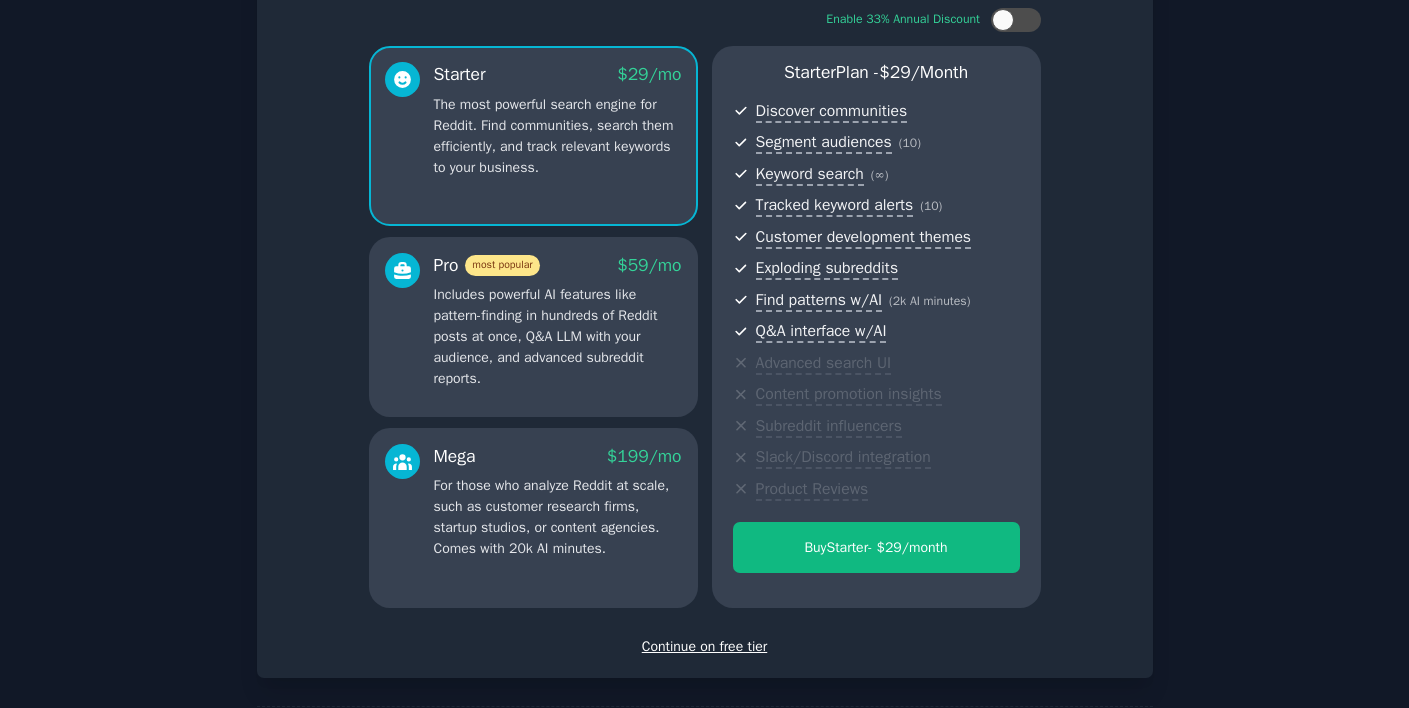 click on "Continue on free tier" at bounding box center [705, 646] 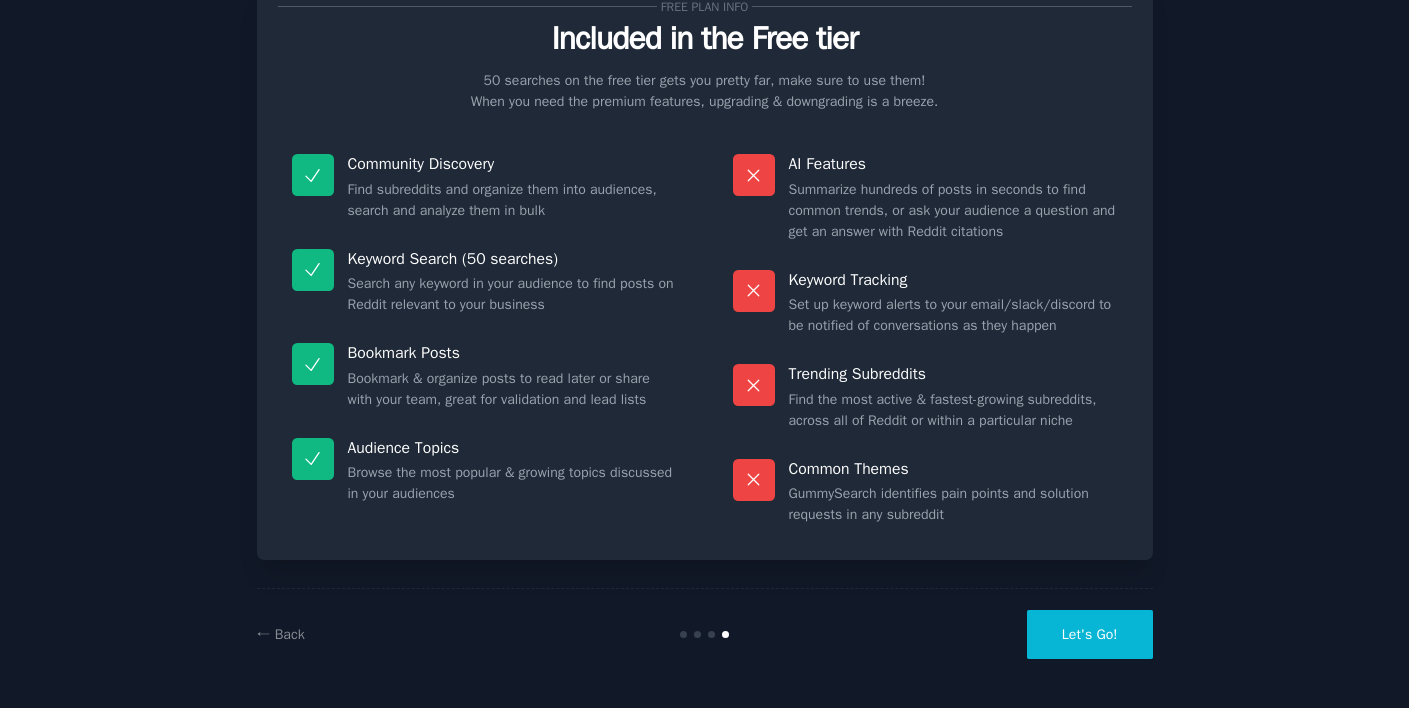 click on "Let's Go!" at bounding box center [1090, 634] 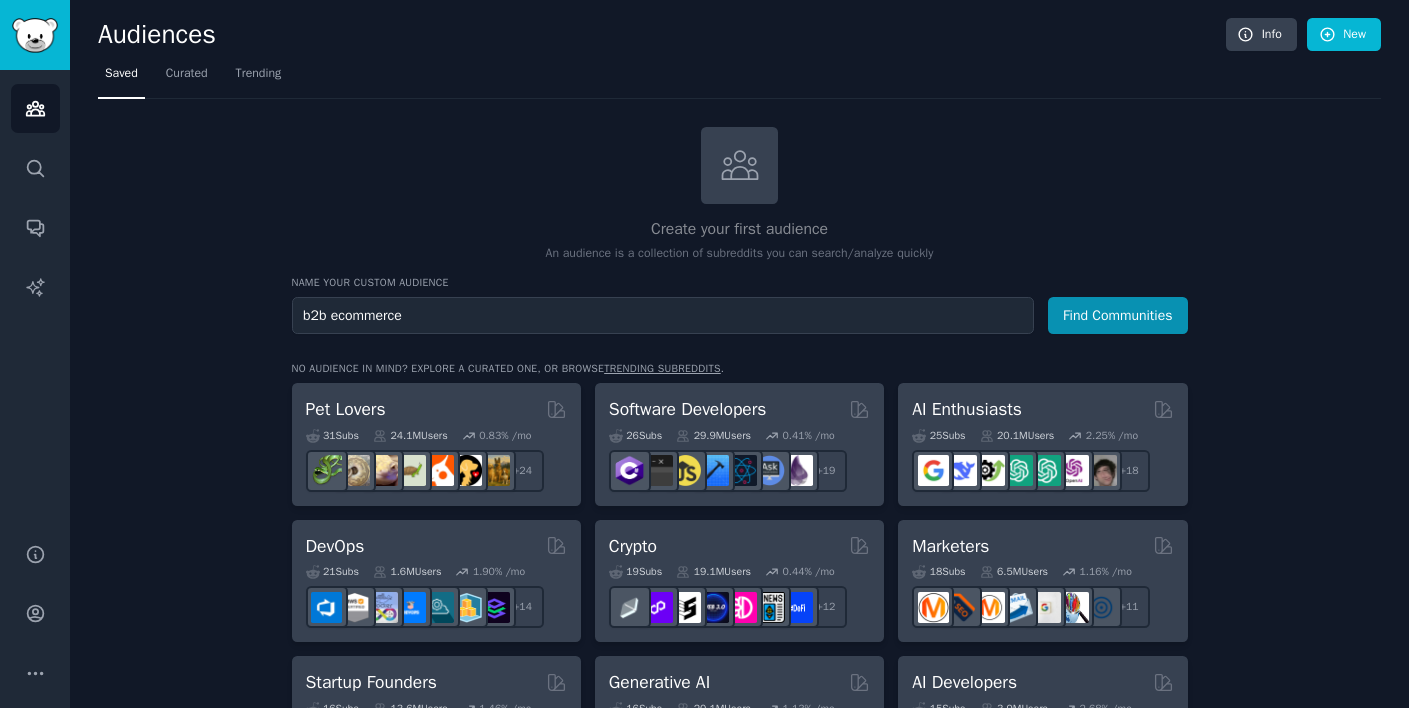 type on "b2b ecommerce" 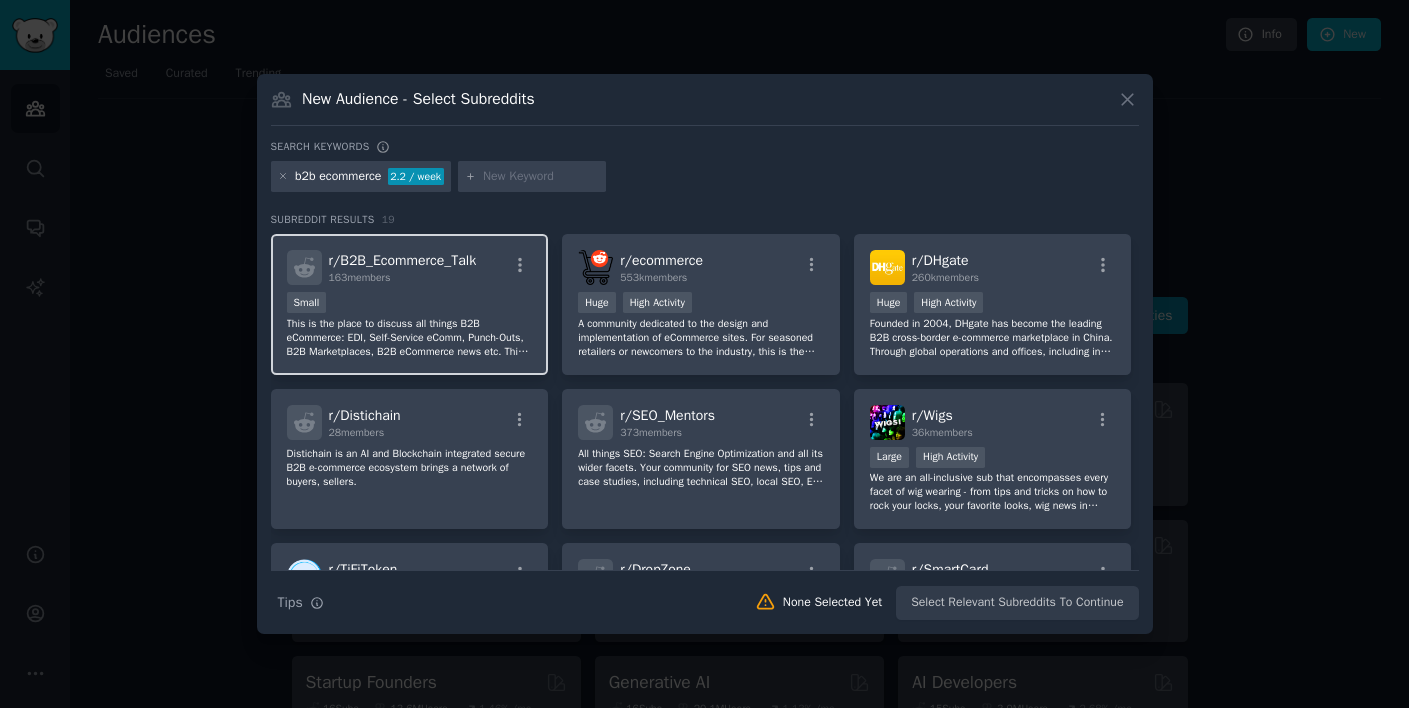 click on "r/ B2B_Ecommerce_Talk" at bounding box center [403, 260] 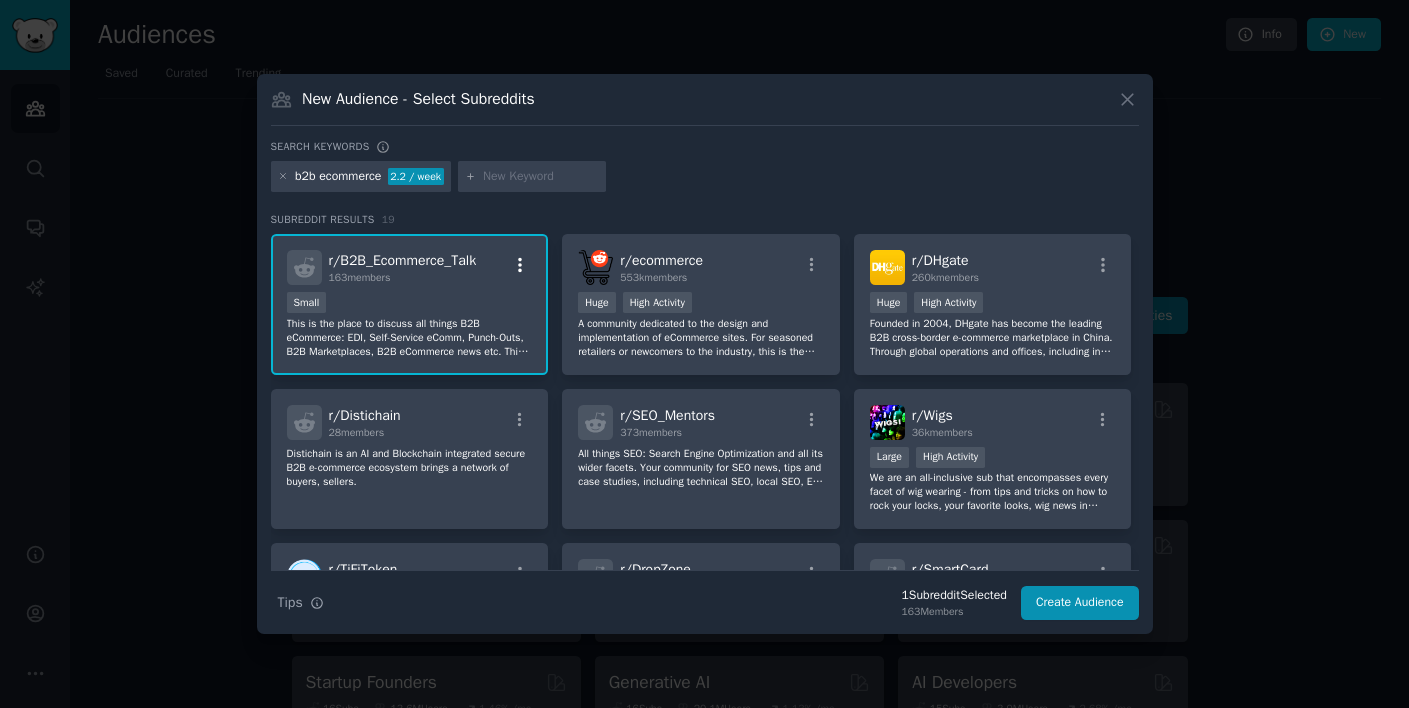 click 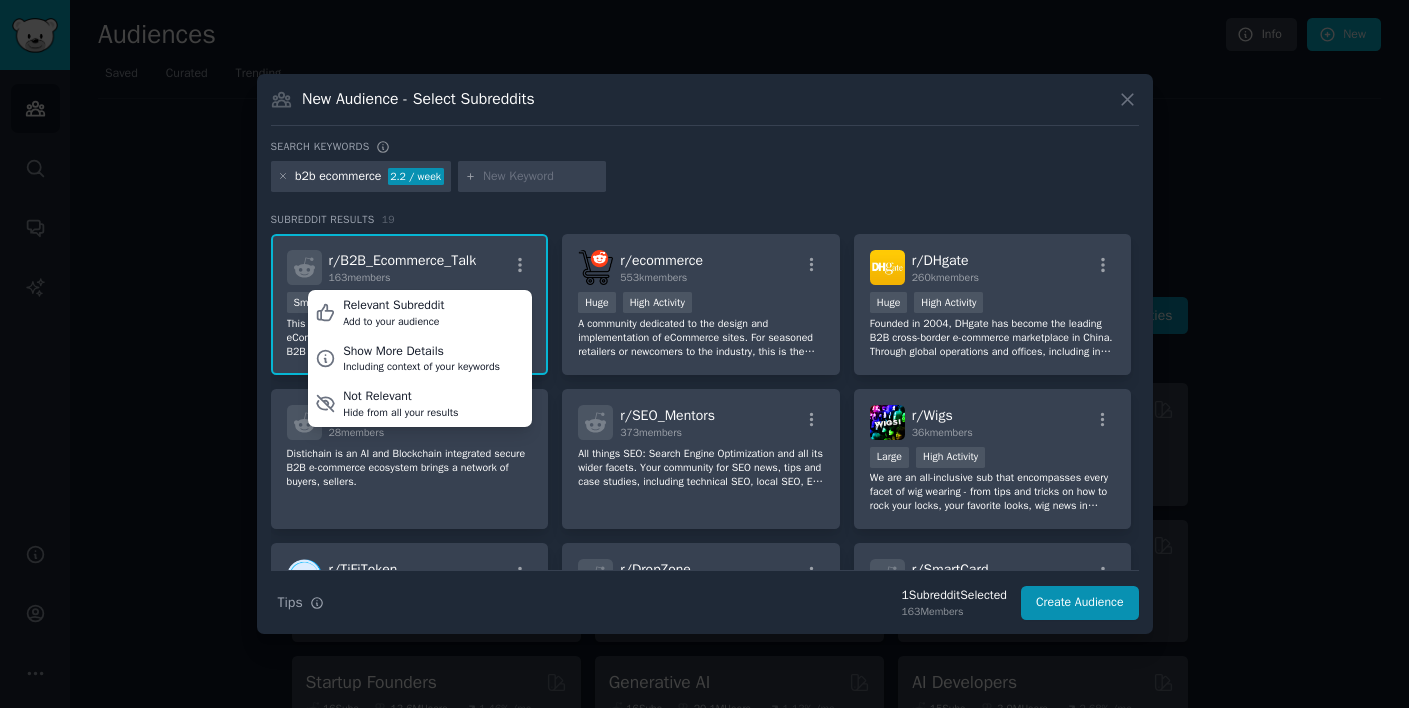 click on "New Audience - Select Subreddits Search keywords b2b ecommerce 2.2 / week Subreddit Results 19 r/ B2B_Ecommerce_Talk 163  members Relevant Subreddit Add to your audience Show More Details Including context of your keywords Not Relevant Hide from all your results Small This is the place to discuss all things B2B eCommerce: EDI, Self-Service eComm, Punch-Outs, B2B Marketplaces, B2B eCommerce news etc.
This Subreddit is targeted at anyone working in B2B Digital Commerce; from consultants to agencies, merchants, vendors and more!
Join the B2B eComm party.
This Subreddit is moderated by 20+ eCommerce veteran [PERSON] [LASTNAME].
This Subreddit is VERY lightly moderated so if you're easily offended, you might want to look elsewhere. =) r/ ecommerce 553k  members 100,000 - 1,000,000 members Huge High Activity r/ DHgate 260k  members Huge High Activity r/ Distichain 28  members Distichain is an AI and Blockchain integrated B2B e-commerce ecosystem brings a network of buyers, sellers. r/ SEO_Mentors 373 r/ Wigs" at bounding box center (705, 354) 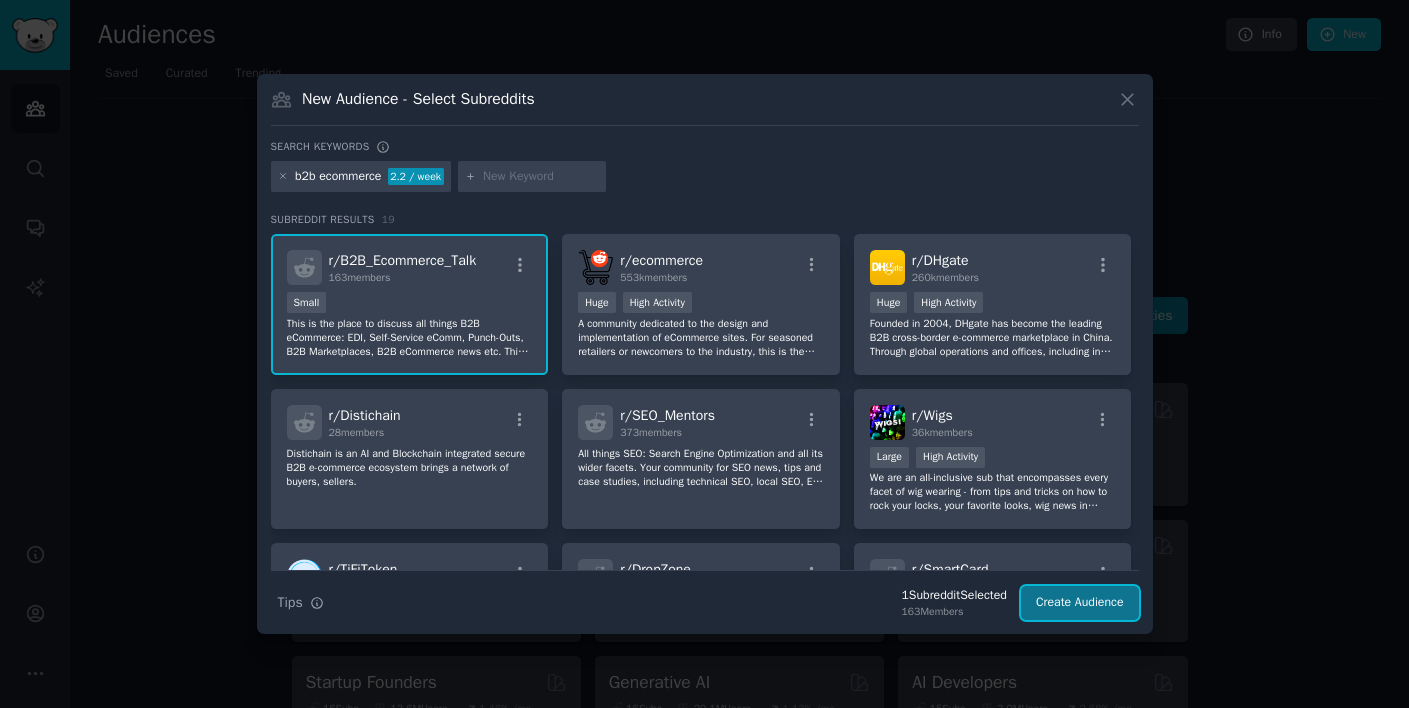 click on "Create Audience" at bounding box center (1080, 603) 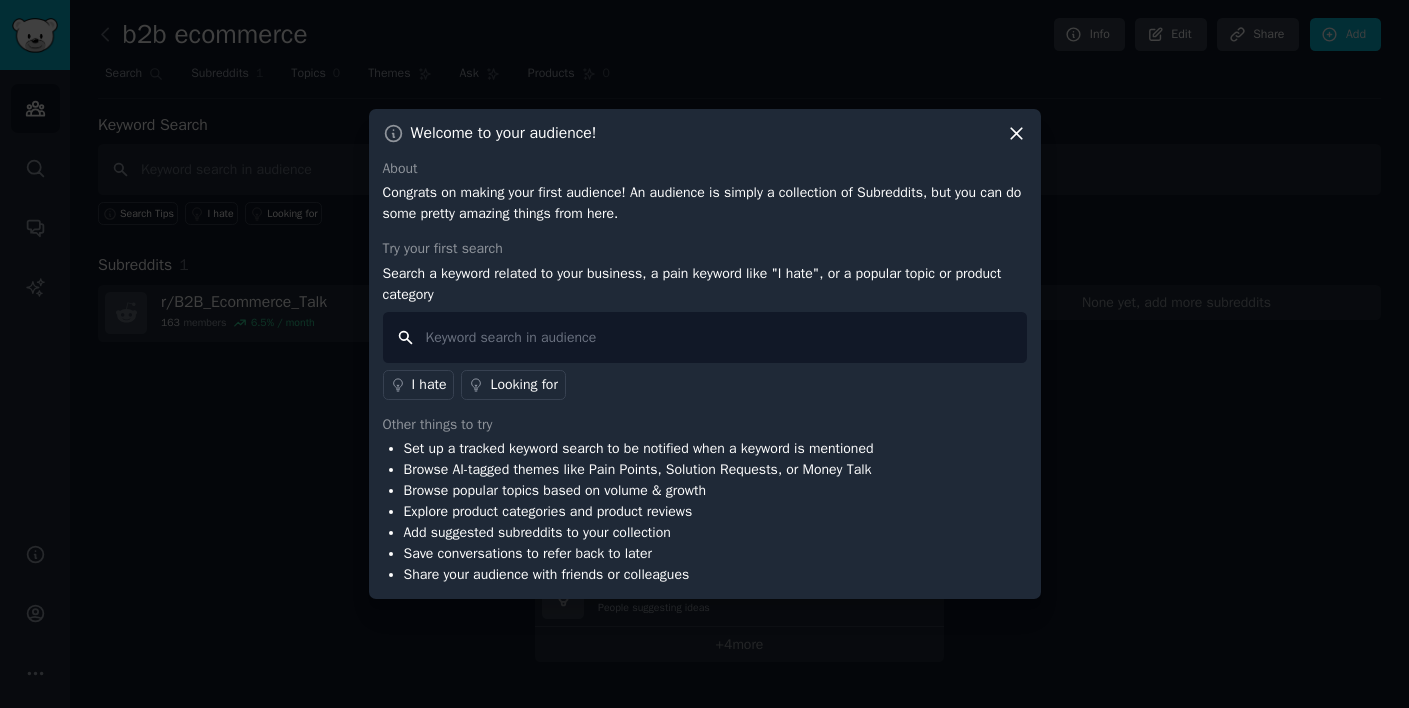 click at bounding box center [705, 337] 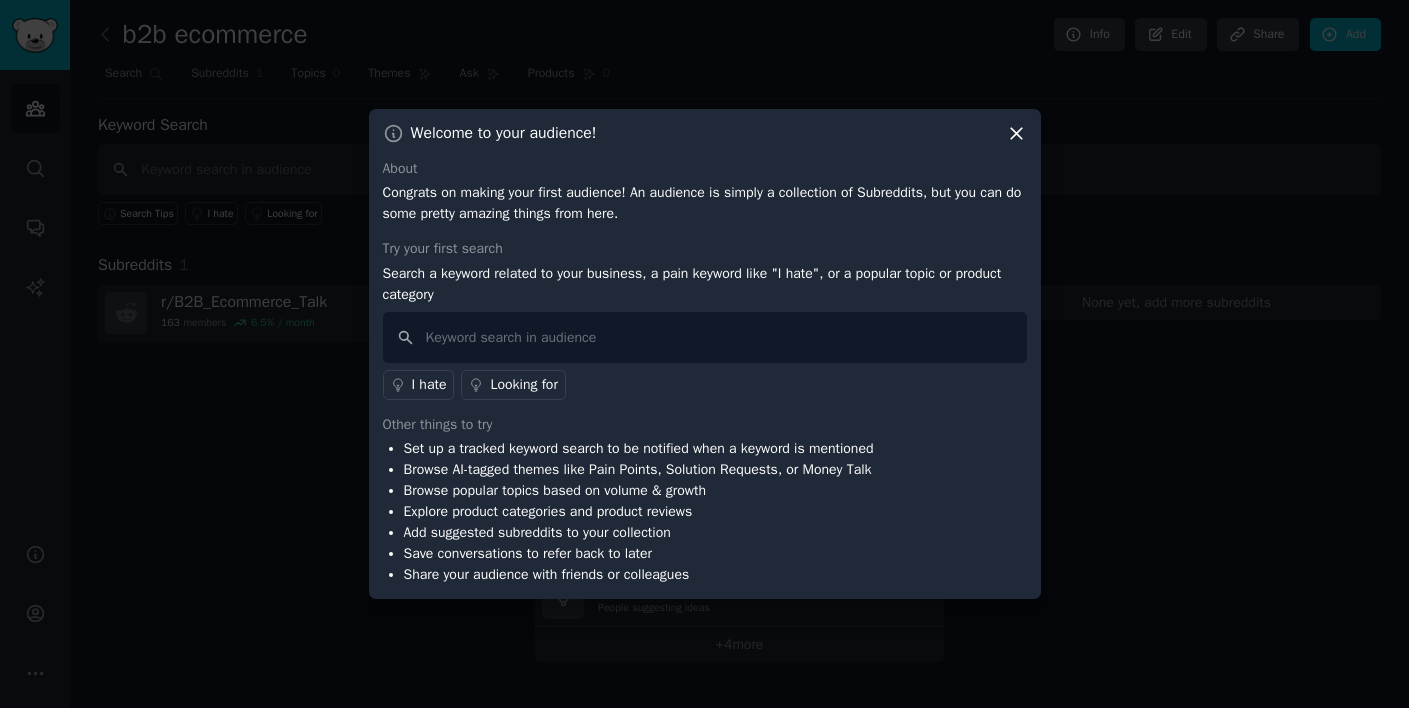 click on "Looking for" at bounding box center (523, 384) 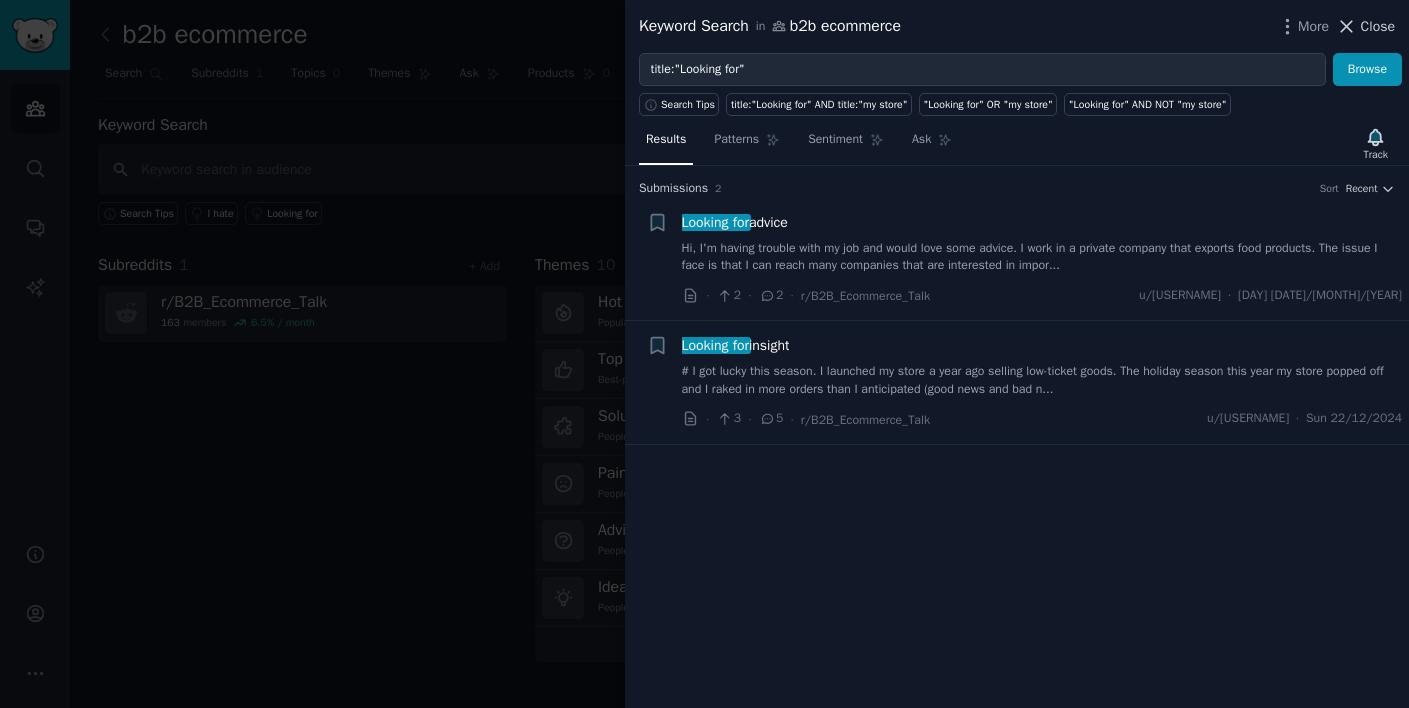 click on "Close" at bounding box center (1378, 26) 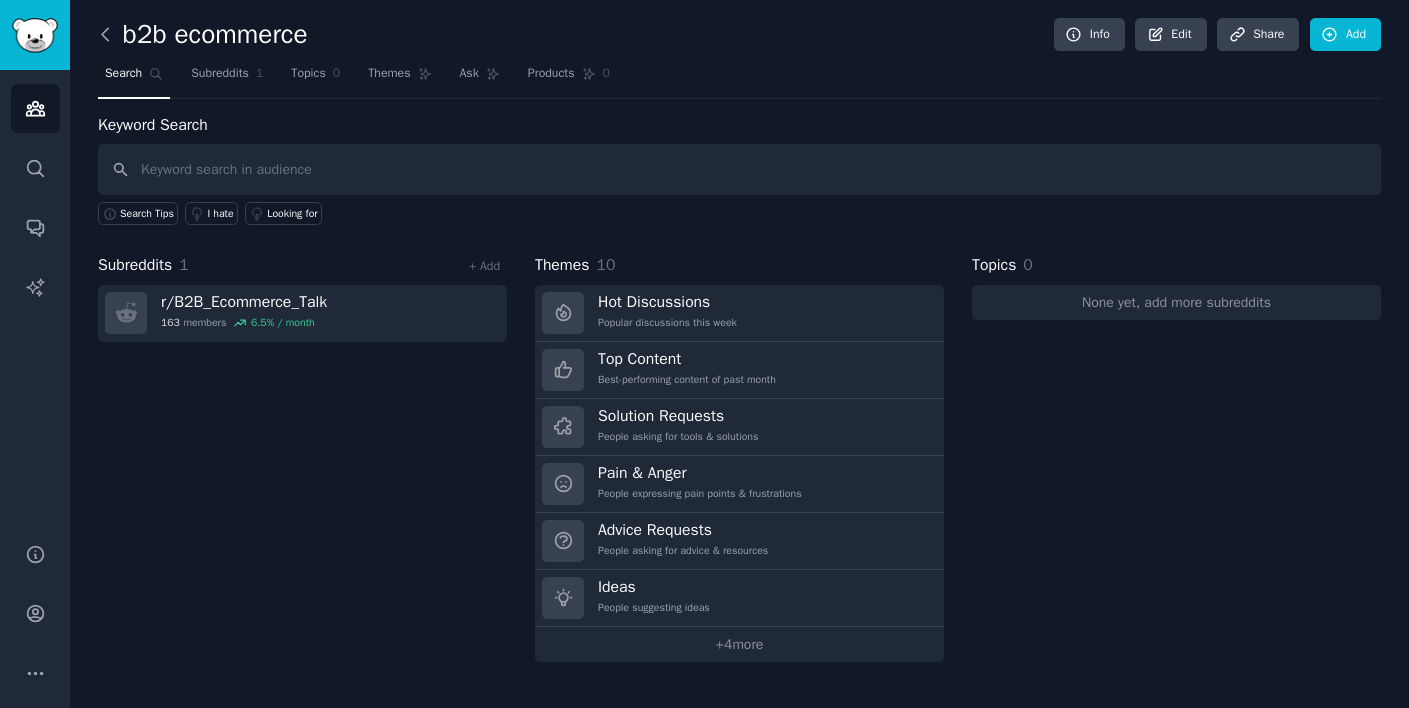 click 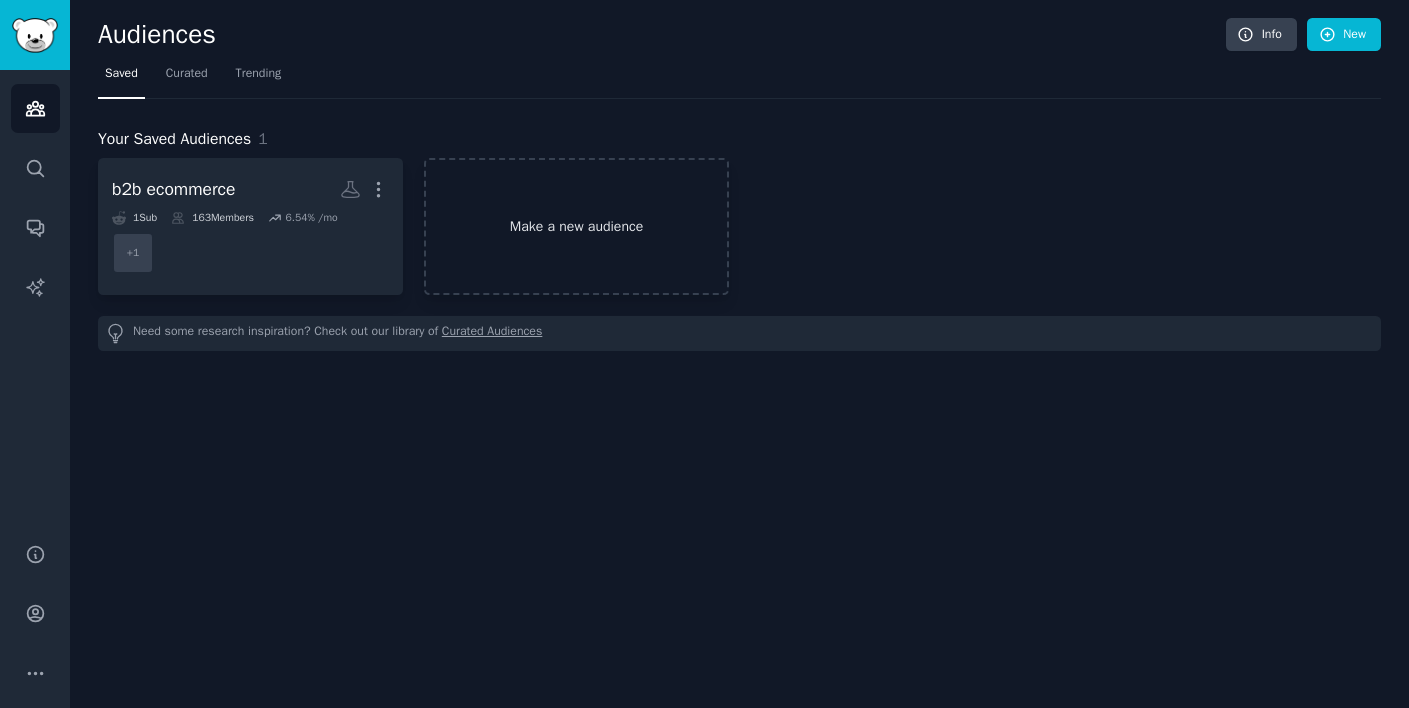 click on "Make a new audience" at bounding box center (576, 226) 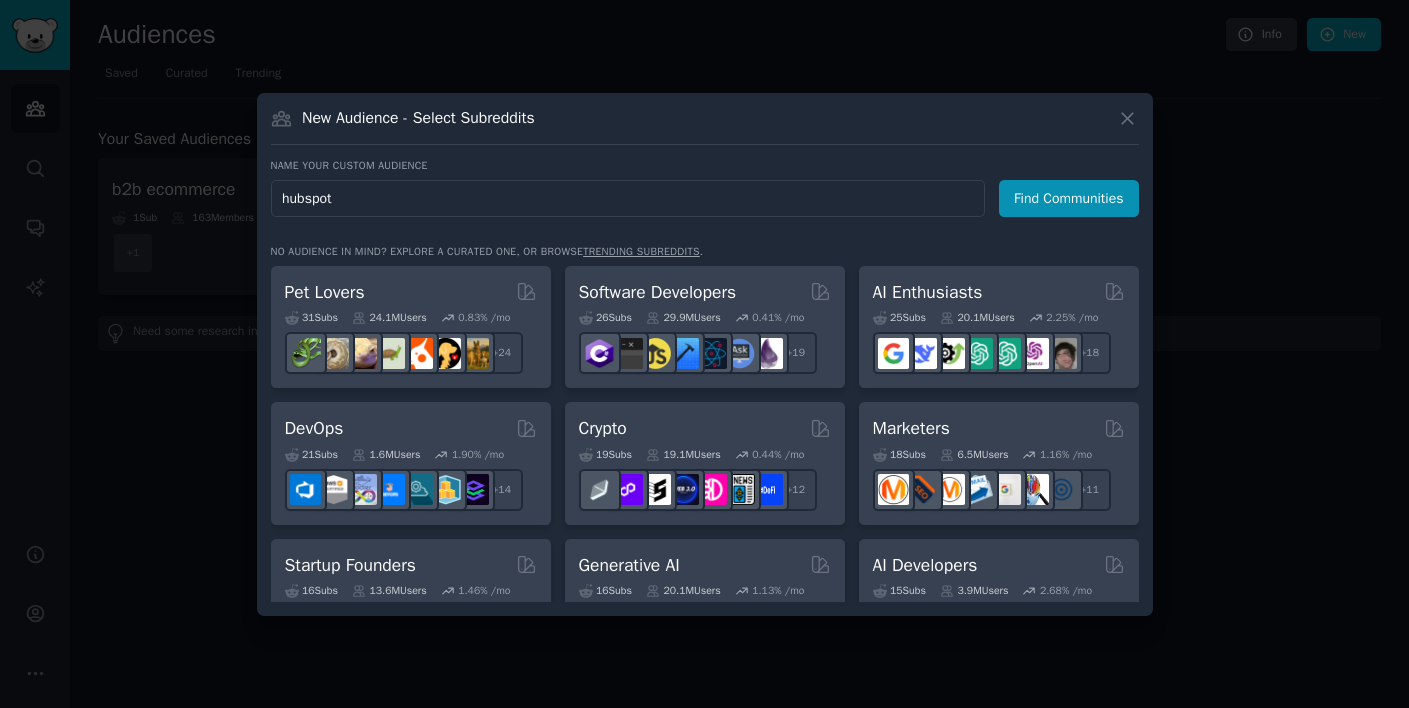 type on "hubspot" 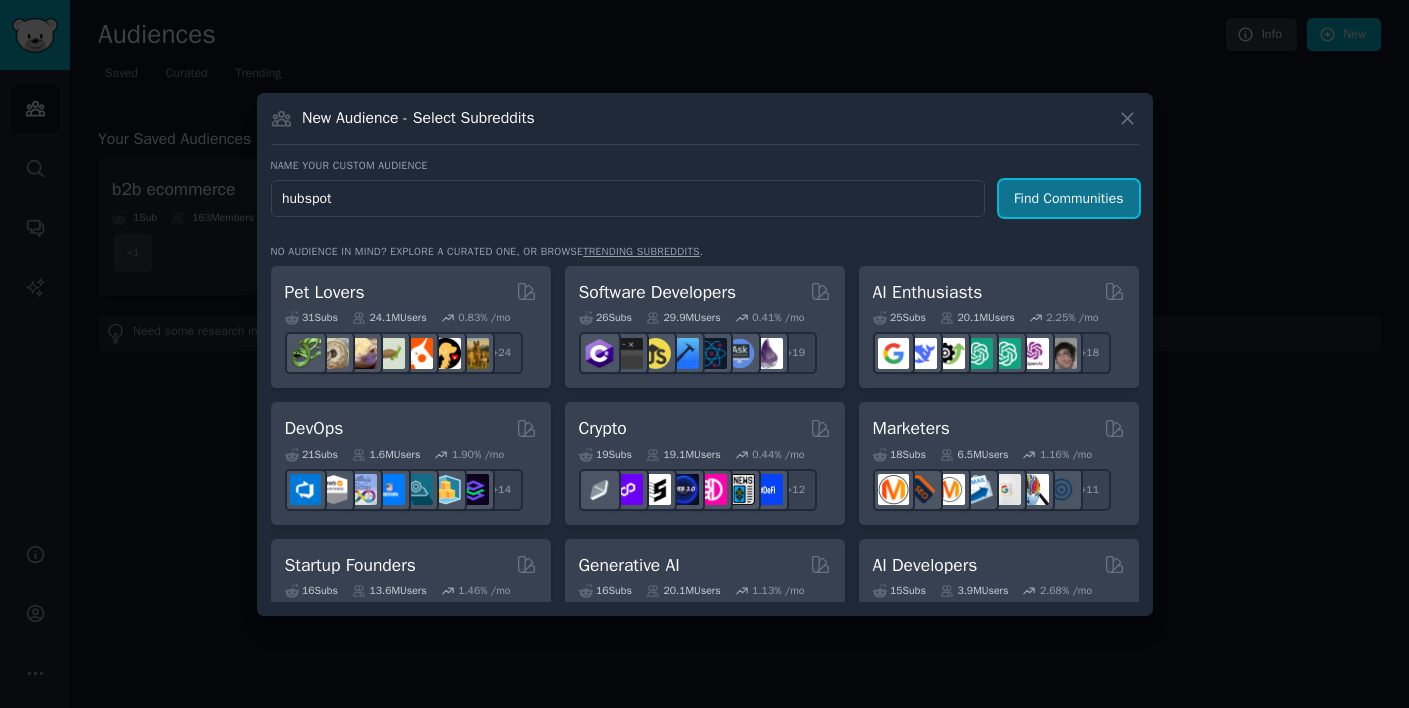 click on "Find Communities" at bounding box center (1069, 198) 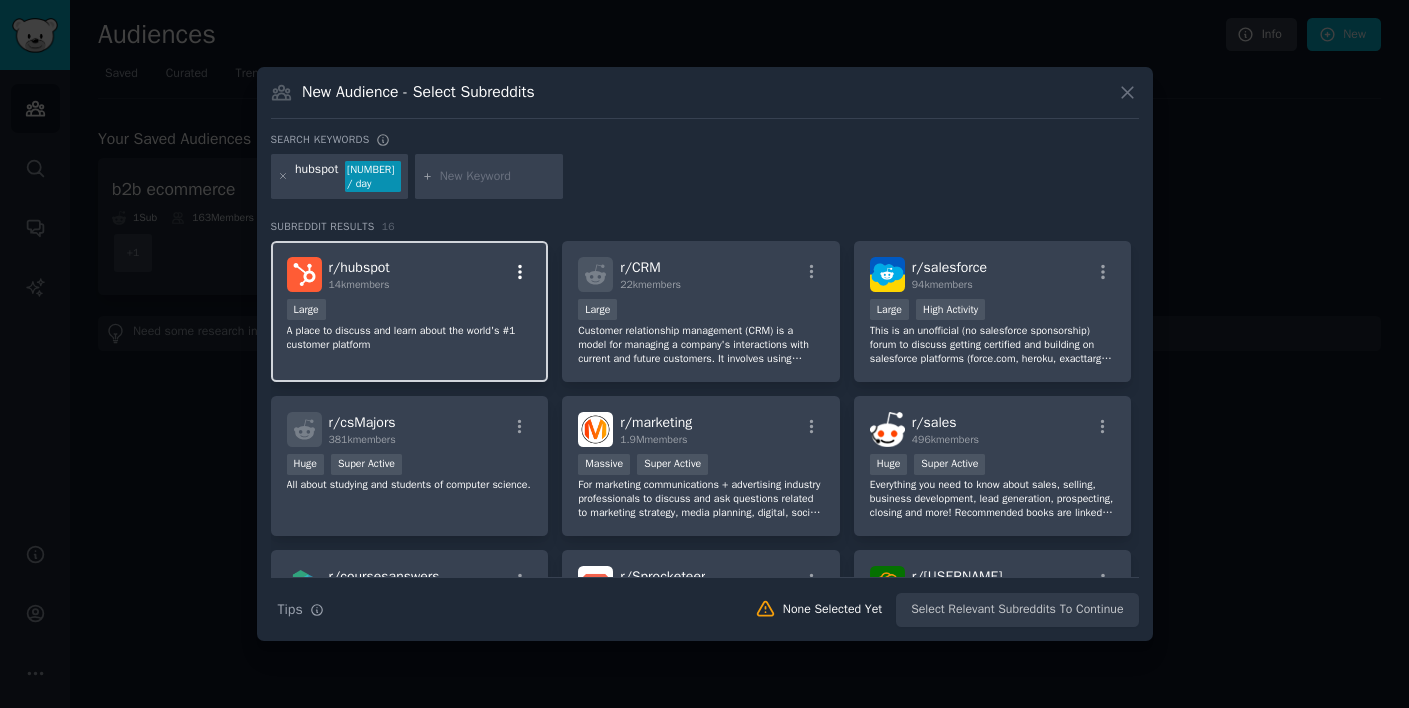 click 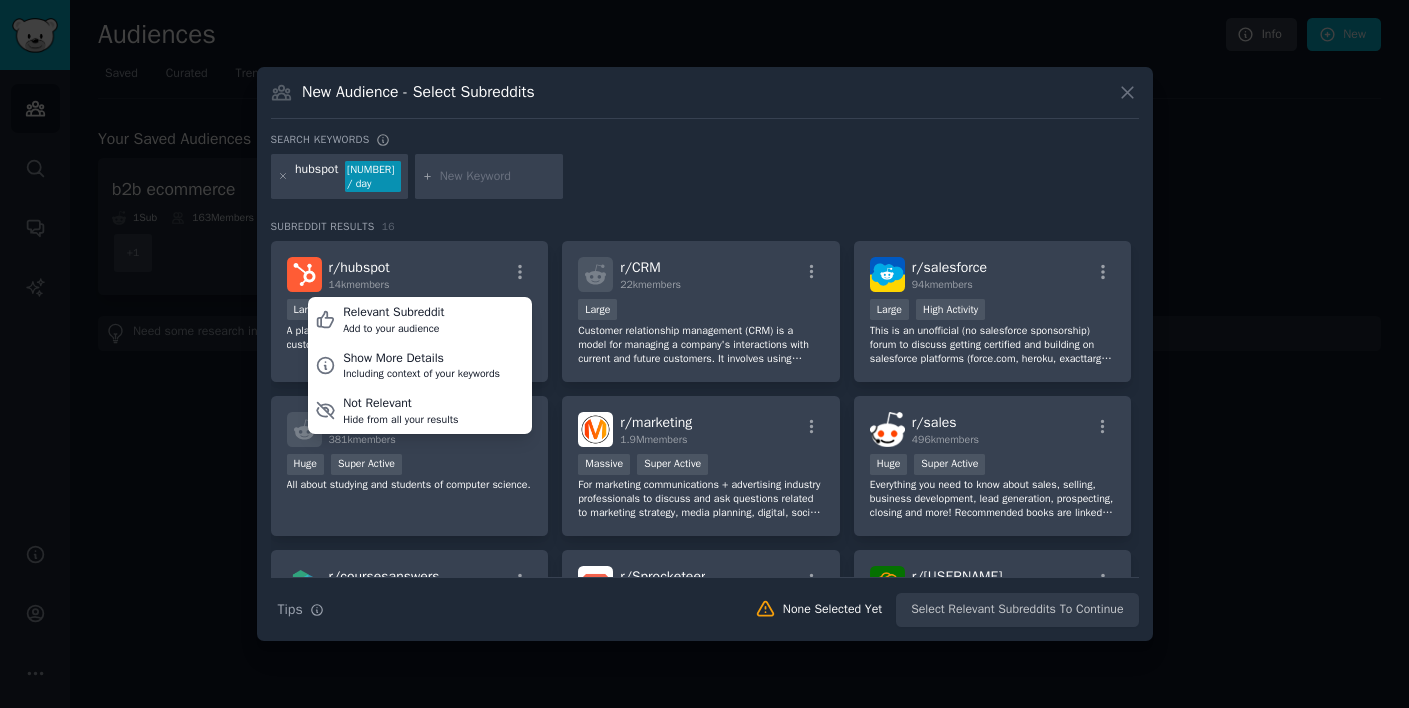 click on "New Audience - Select Subreddits Search keywords hubspot 23.5 / day Subreddit Results 16 r/ hubspot 14k  members Relevant Subreddit Add to your audience Show More Details Including context of your keywords Not Relevant Hide from all your results Large A place to discuss and learn about the world's #1 customer platform r/ CRM 22k  members 10,000 - 100,000 members Large Customer relationship management (CRM) is a model for managing a company's interactions with current and future customers. It involves using technology to organize, automate, and synchronize sales, marketing, customer service, and technical support. r/ salesforce 94k  members Large High Activity This is an unofficial (no salesforce sponsorship) forum to discuss getting certified and building on salesforce platforms (force.com, heroku, exacttarget, slack, etc.) r/ csMajors 381k  members Huge Super Active All about studying and students of computer science. r/ marketing 1.9M  members Massive Super Active r/ sales 496k  members Huge Super Active r/" at bounding box center (705, 354) 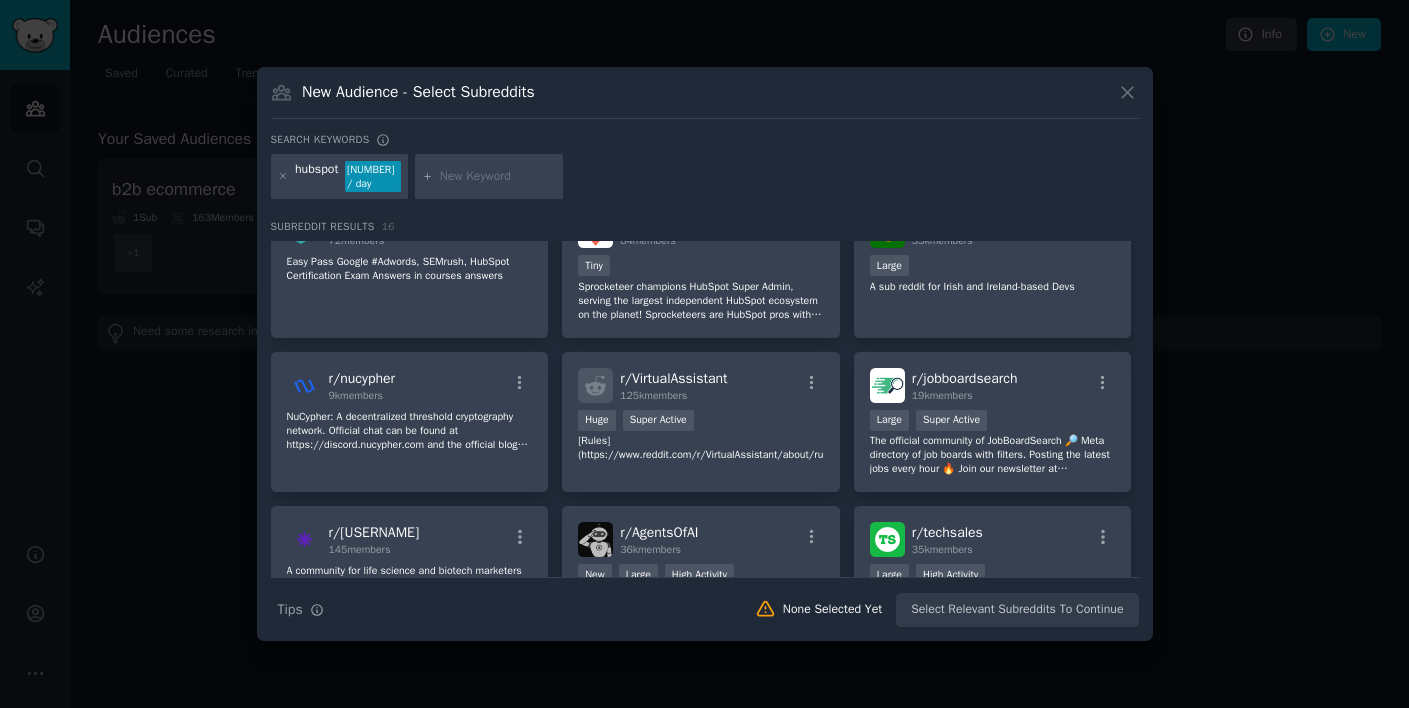 scroll, scrollTop: 0, scrollLeft: 0, axis: both 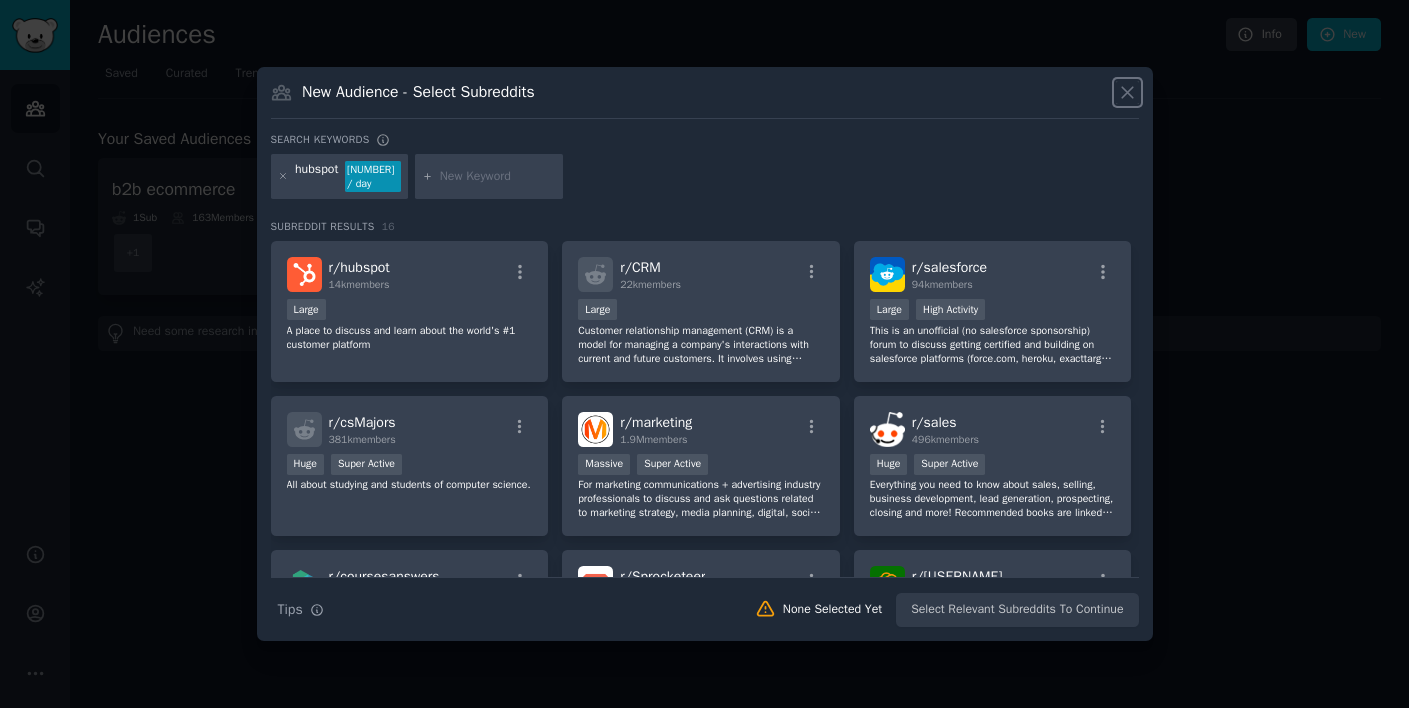 click 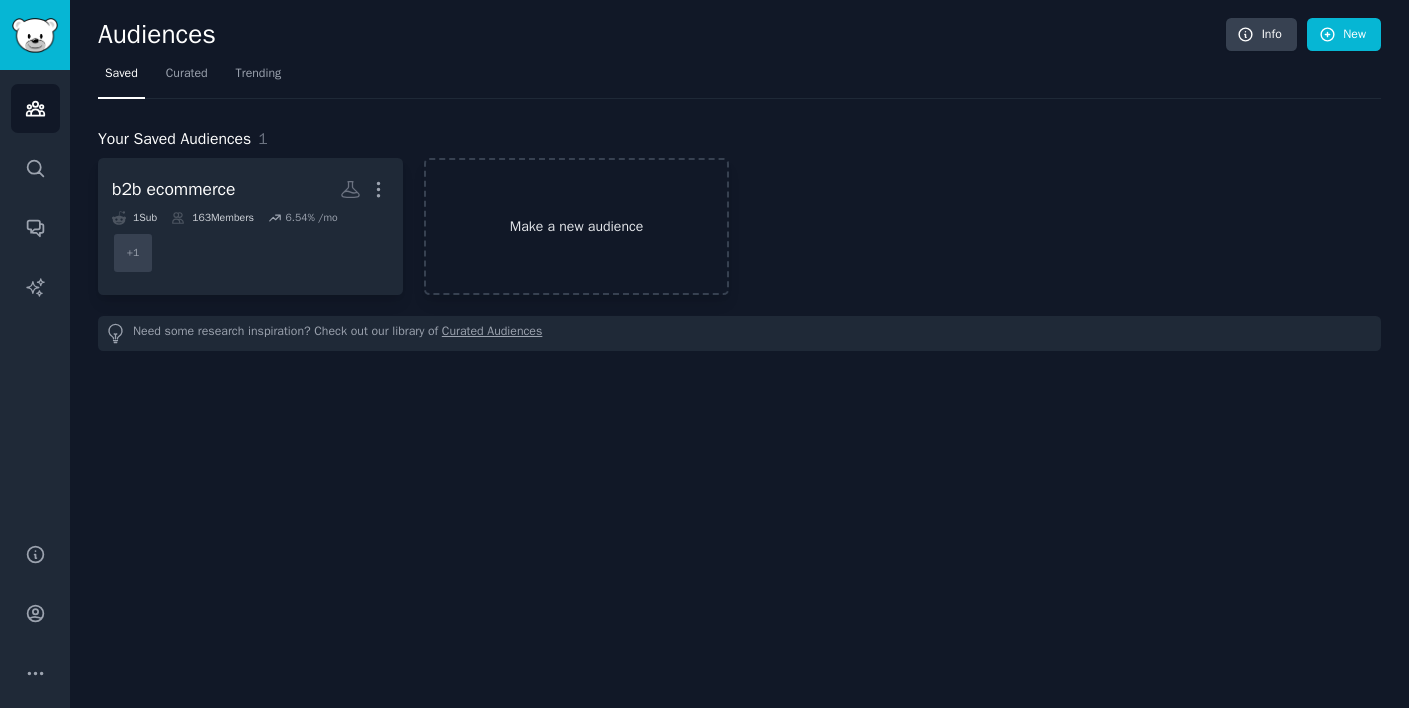 click on "Make a new audience" at bounding box center (576, 226) 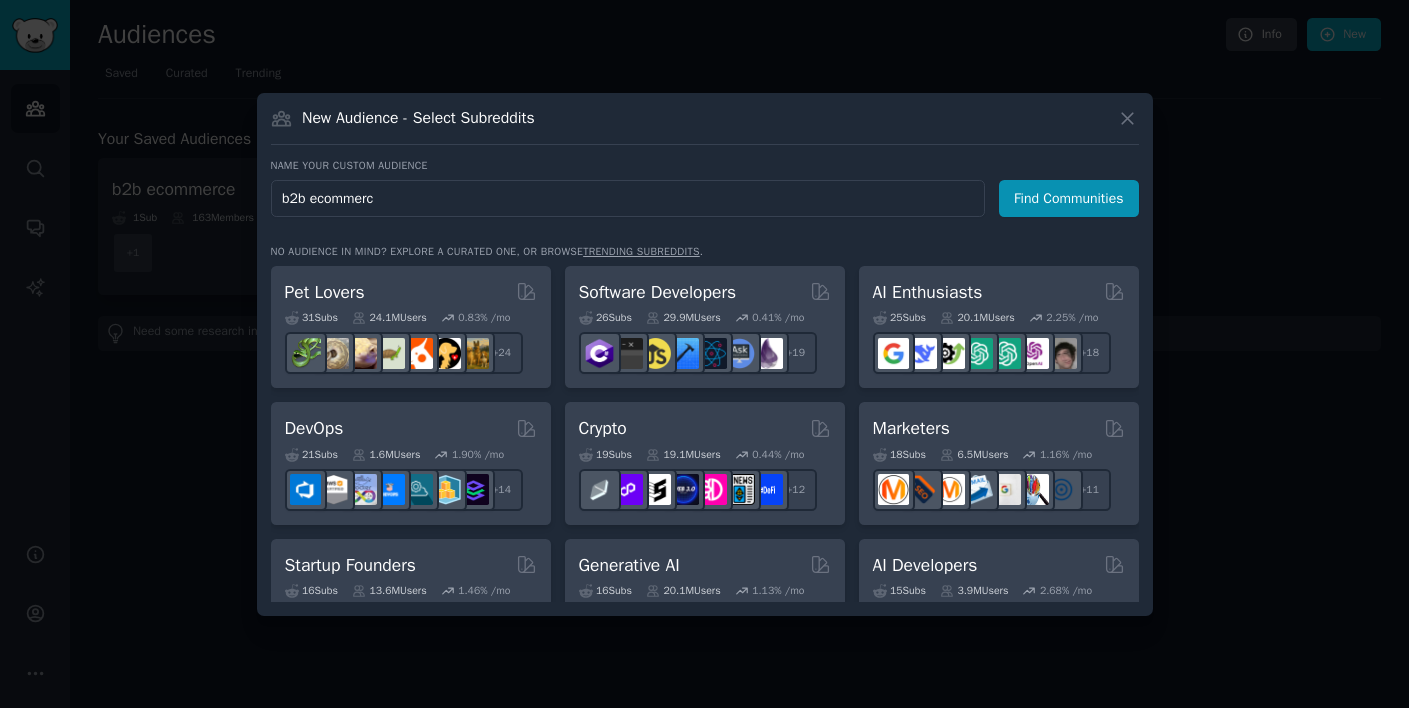 type on "b2b ecommerce" 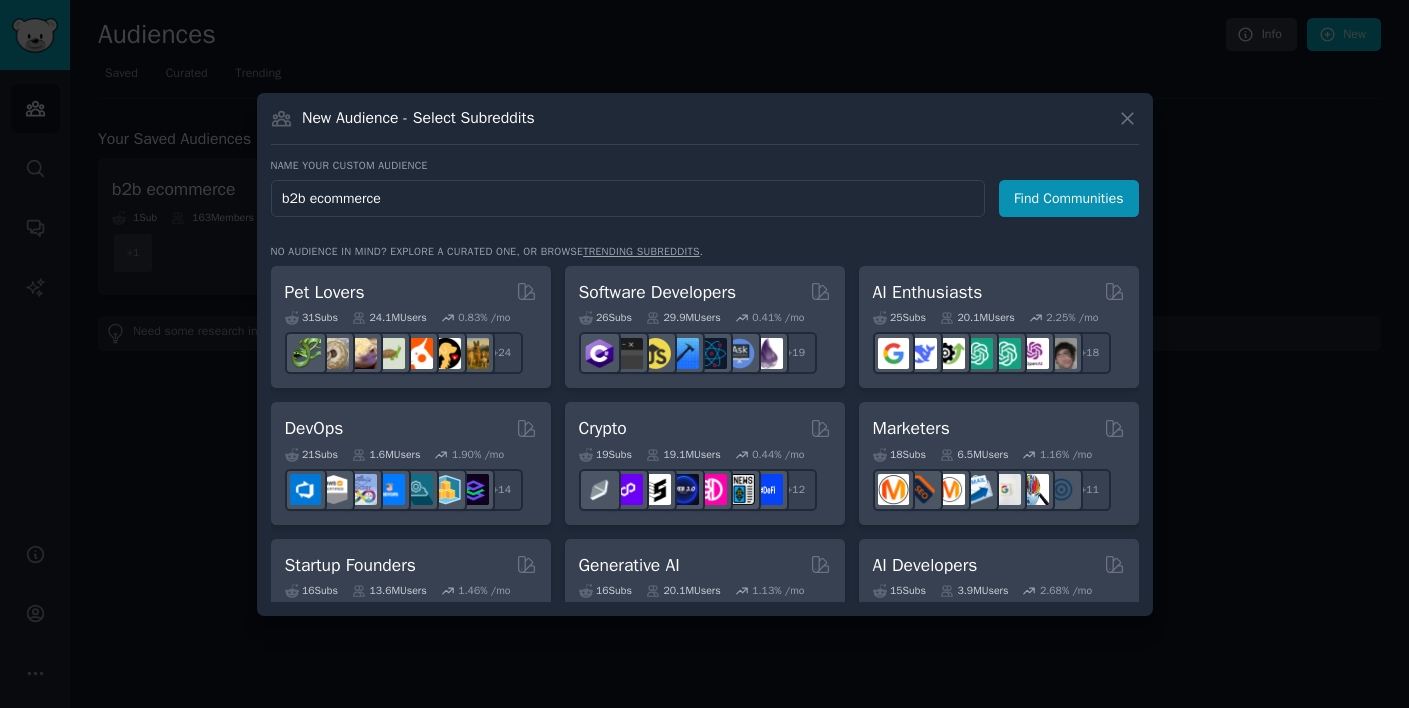 click on "Find Communities" at bounding box center [1069, 198] 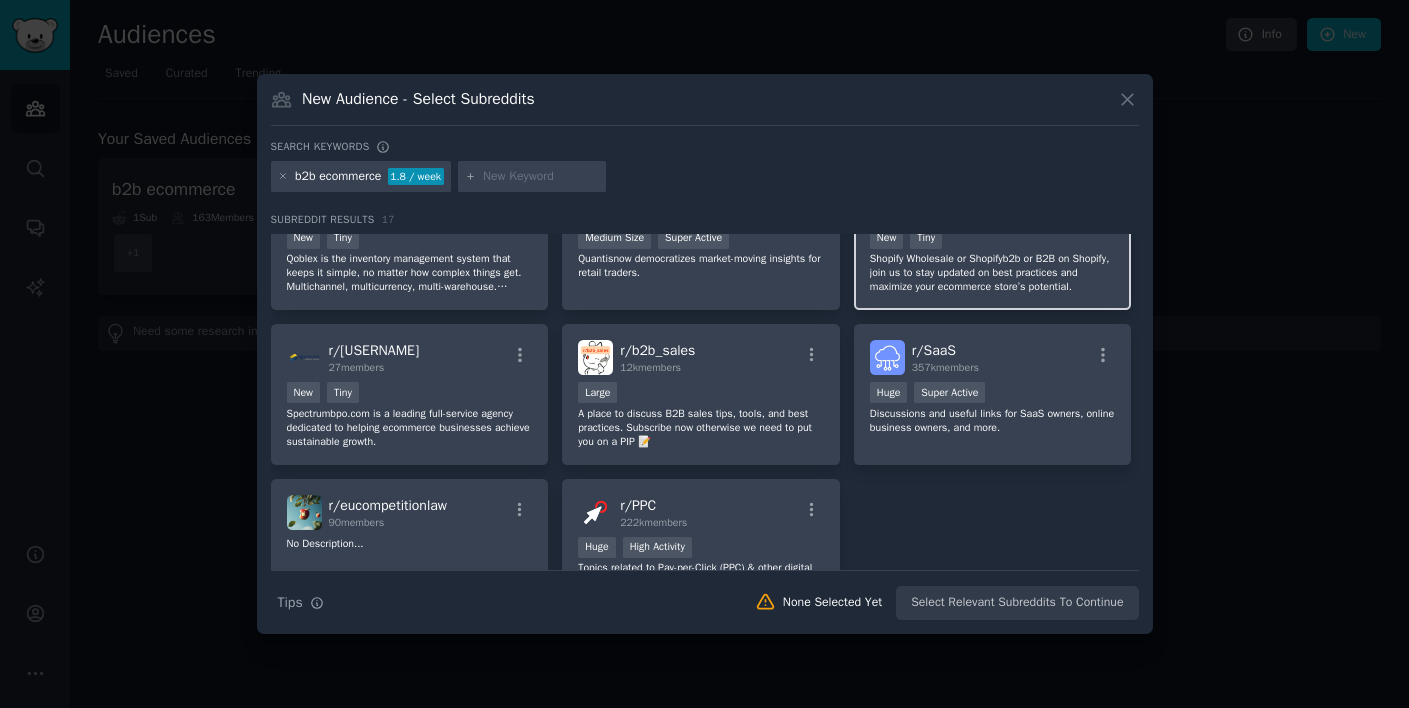 scroll, scrollTop: 529, scrollLeft: 0, axis: vertical 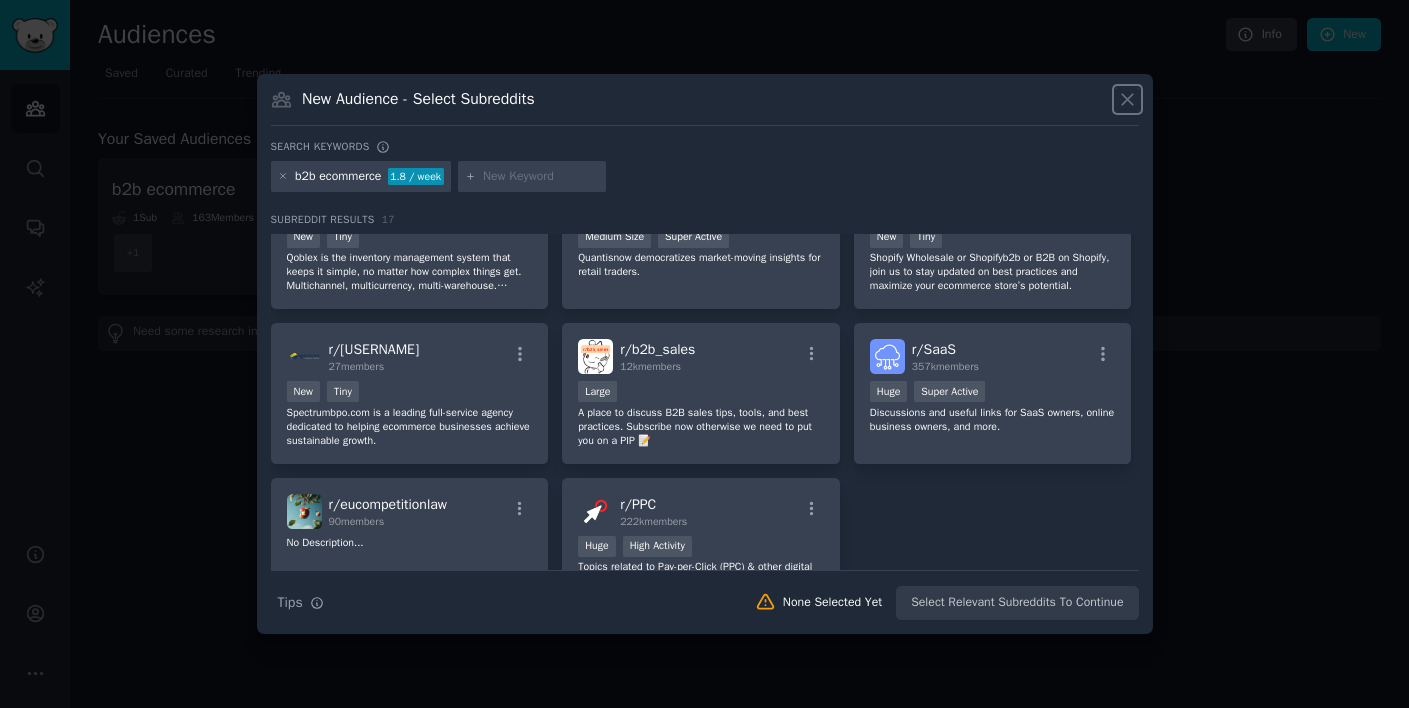 click 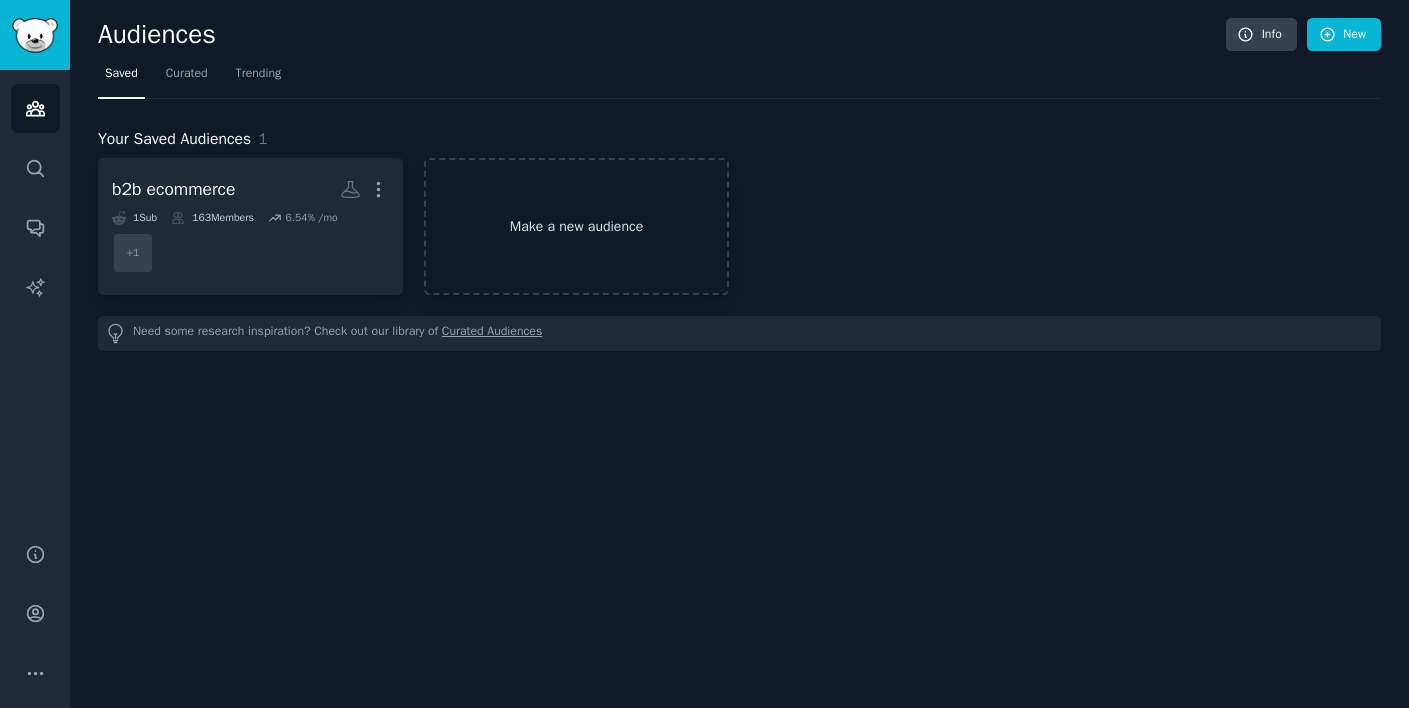 click on "Make a new audience" at bounding box center [576, 226] 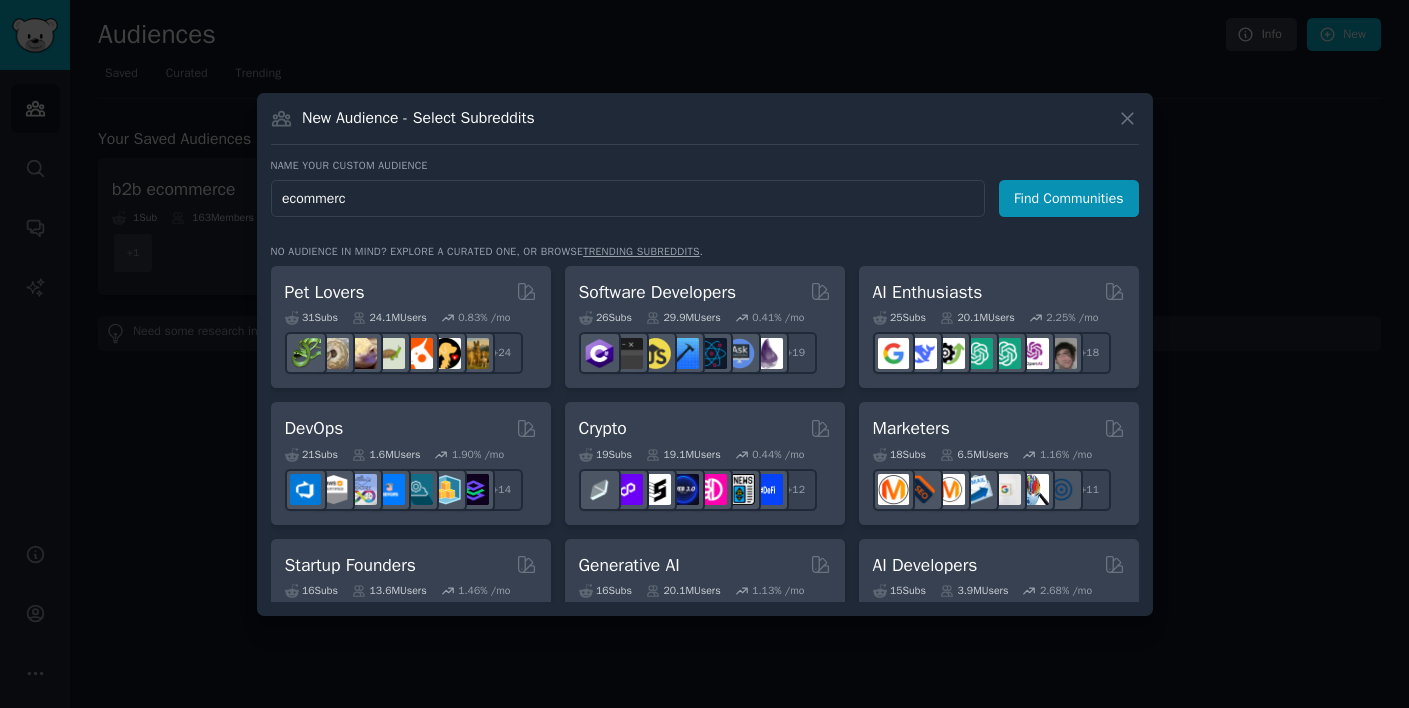 type on "ecommerce" 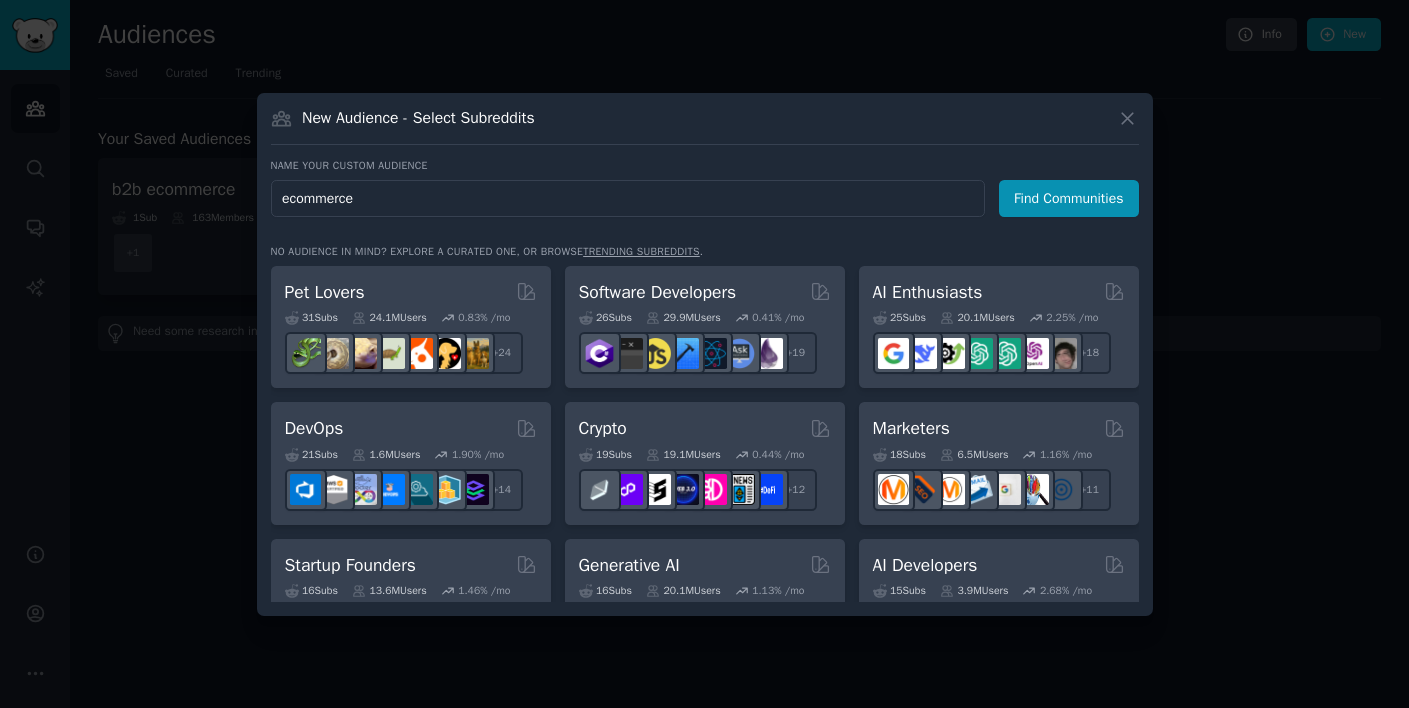 click on "Find Communities" at bounding box center (1069, 198) 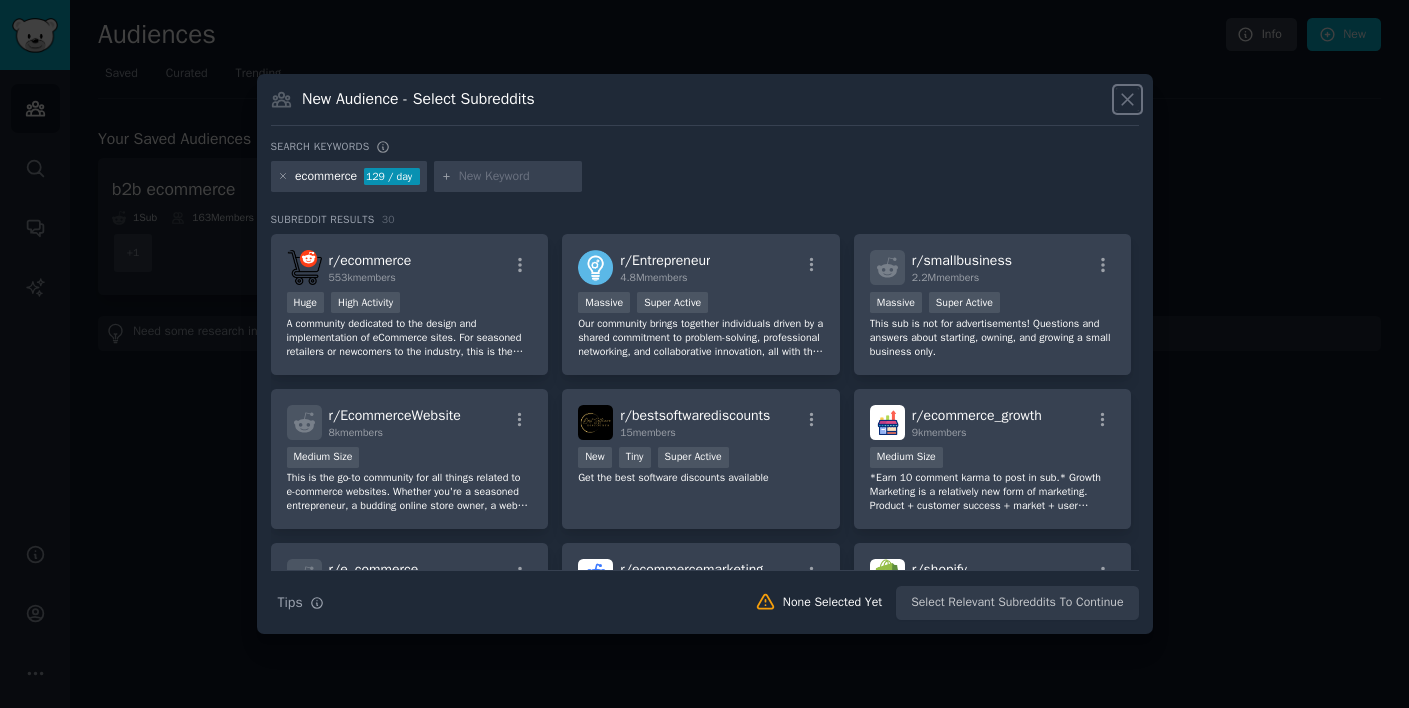 click 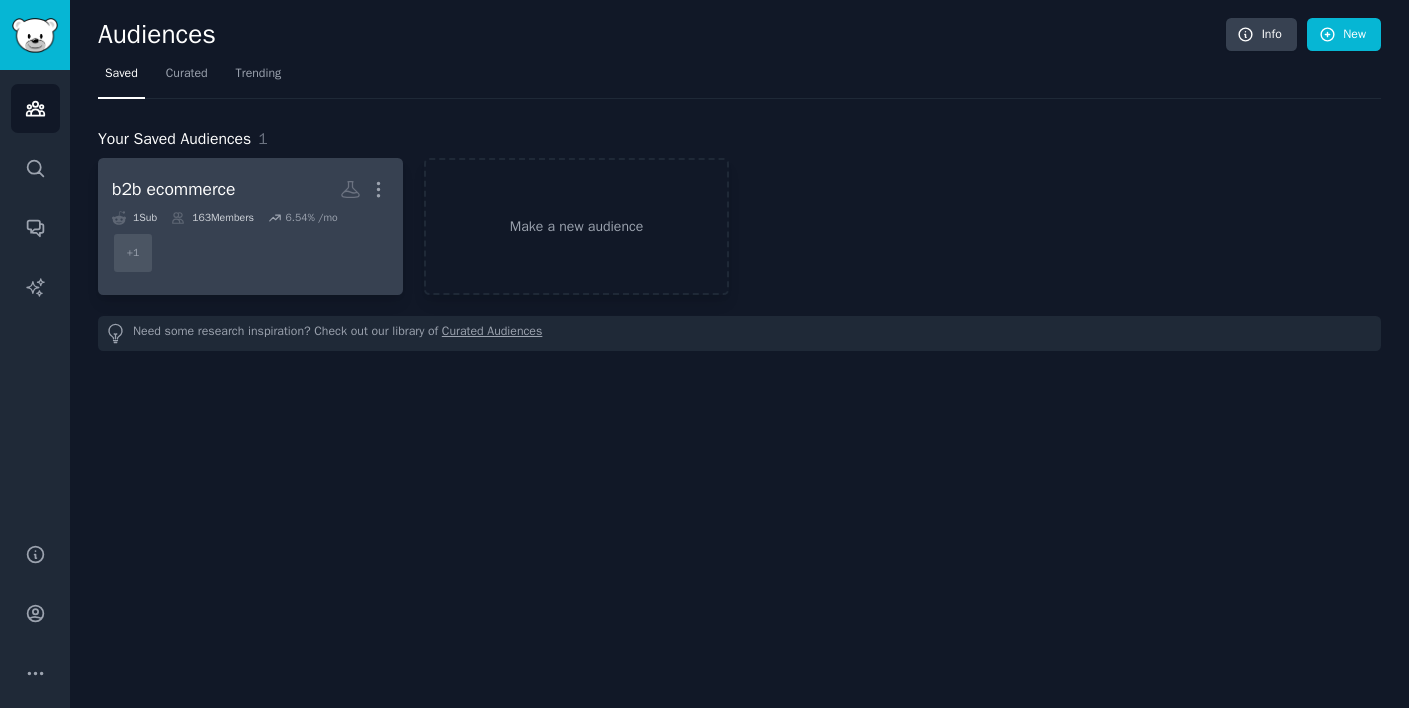 click on "b2b ecommerce" at bounding box center (173, 189) 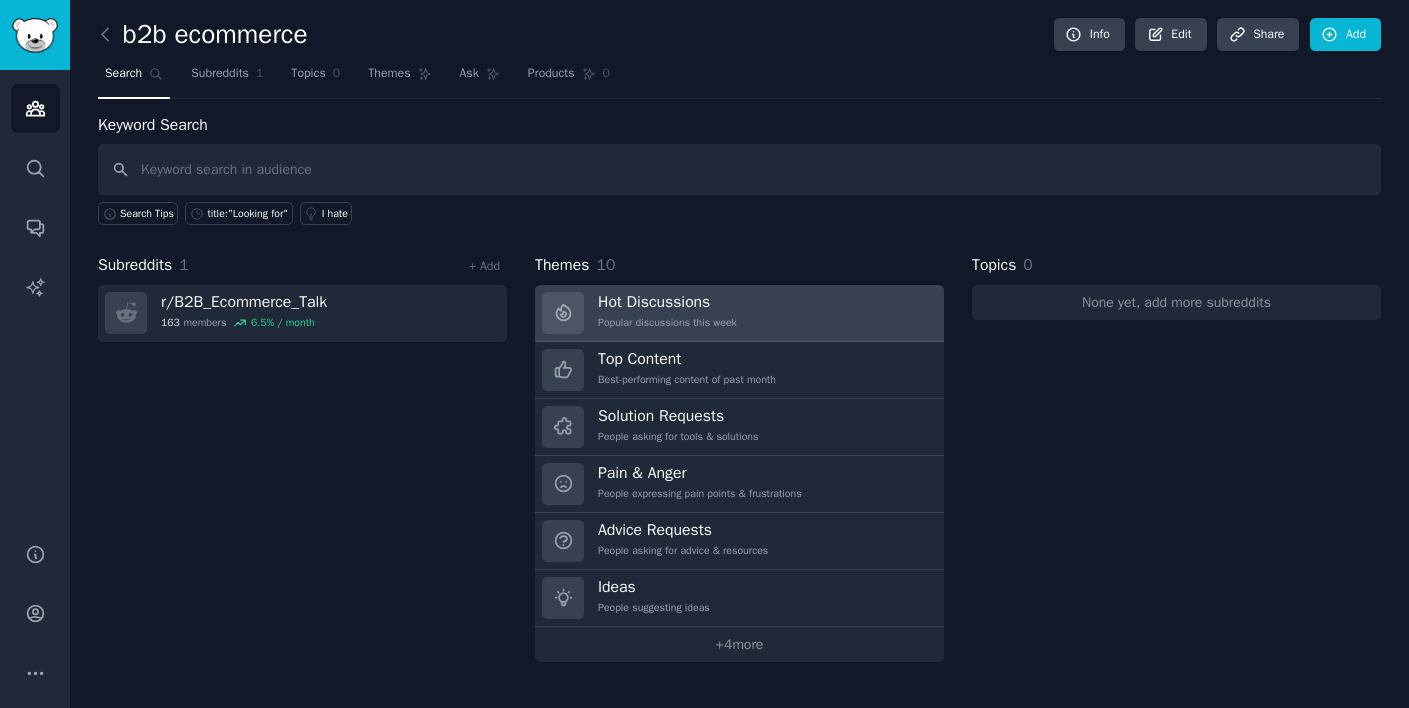 click on "Popular discussions this week" at bounding box center (667, 323) 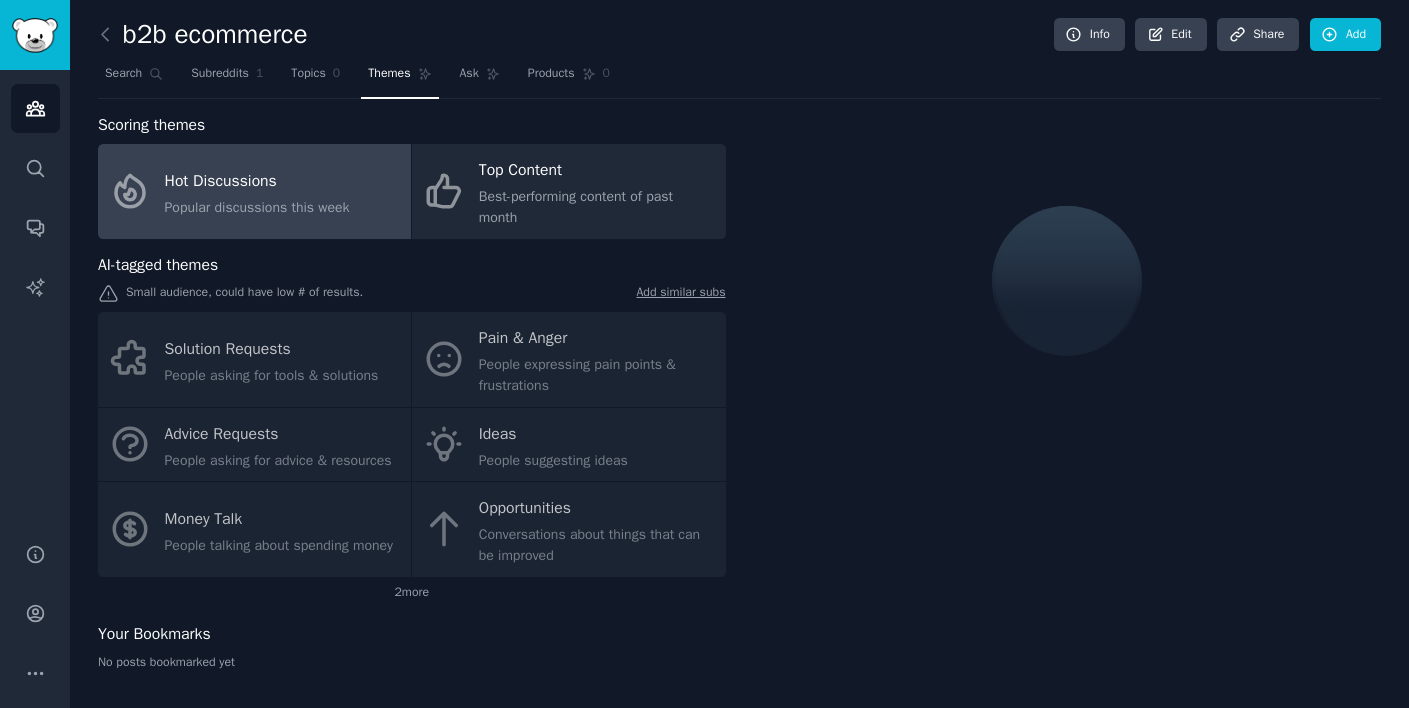 click on "Popular discussions this week" 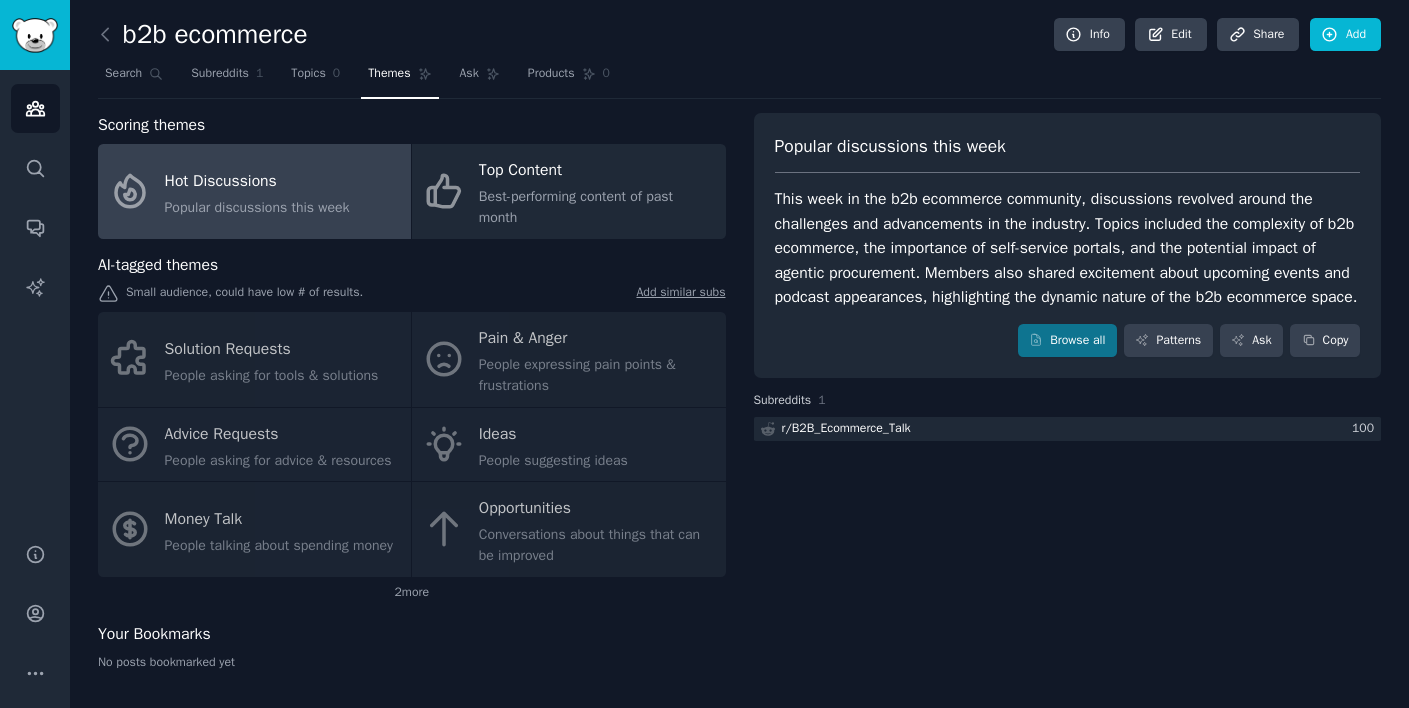 click on "Solution Requests People asking for tools & solutions Pain & Anger People expressing pain points & frustrations Advice Requests People asking for advice & resources Ideas People suggesting ideas Money Talk People talking about spending money Opportunities Conversations about things that can be improved" at bounding box center (412, 444) 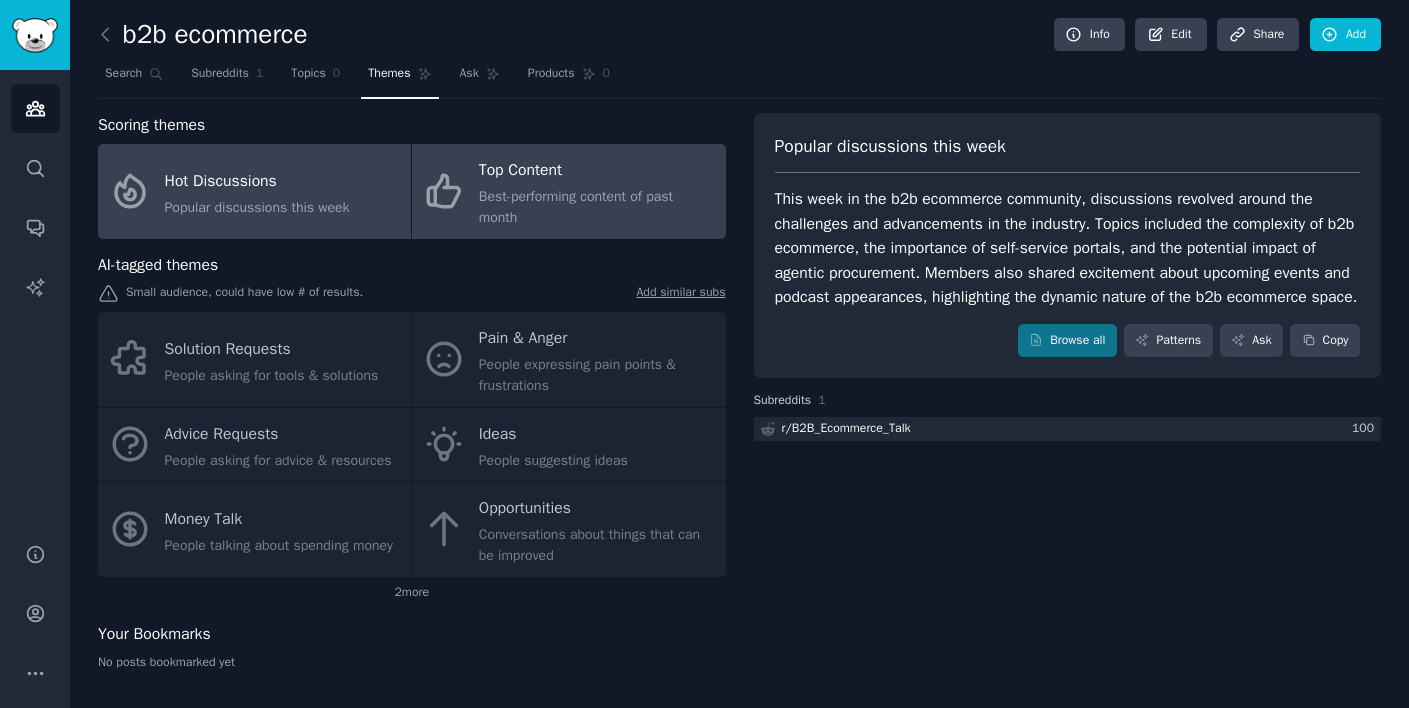 click on "Best-performing content of past month" at bounding box center (597, 207) 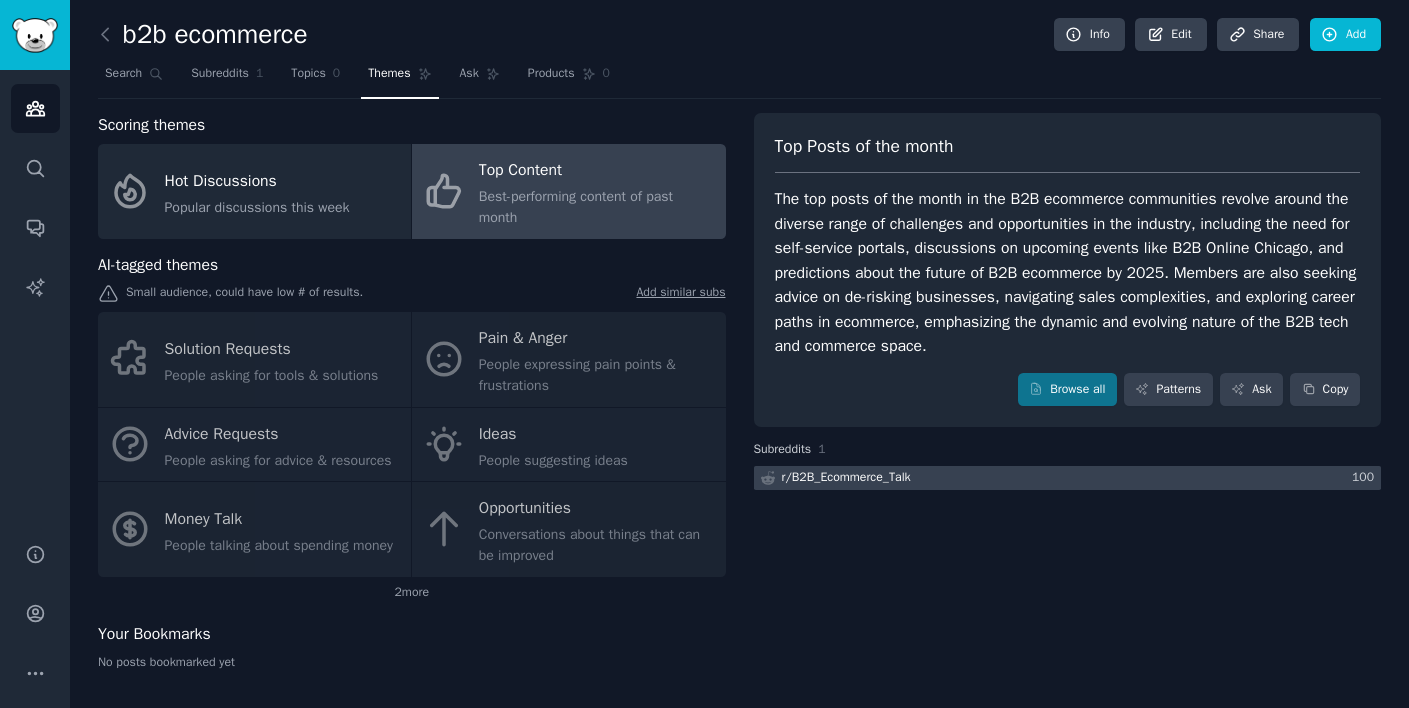 click at bounding box center (1068, 478) 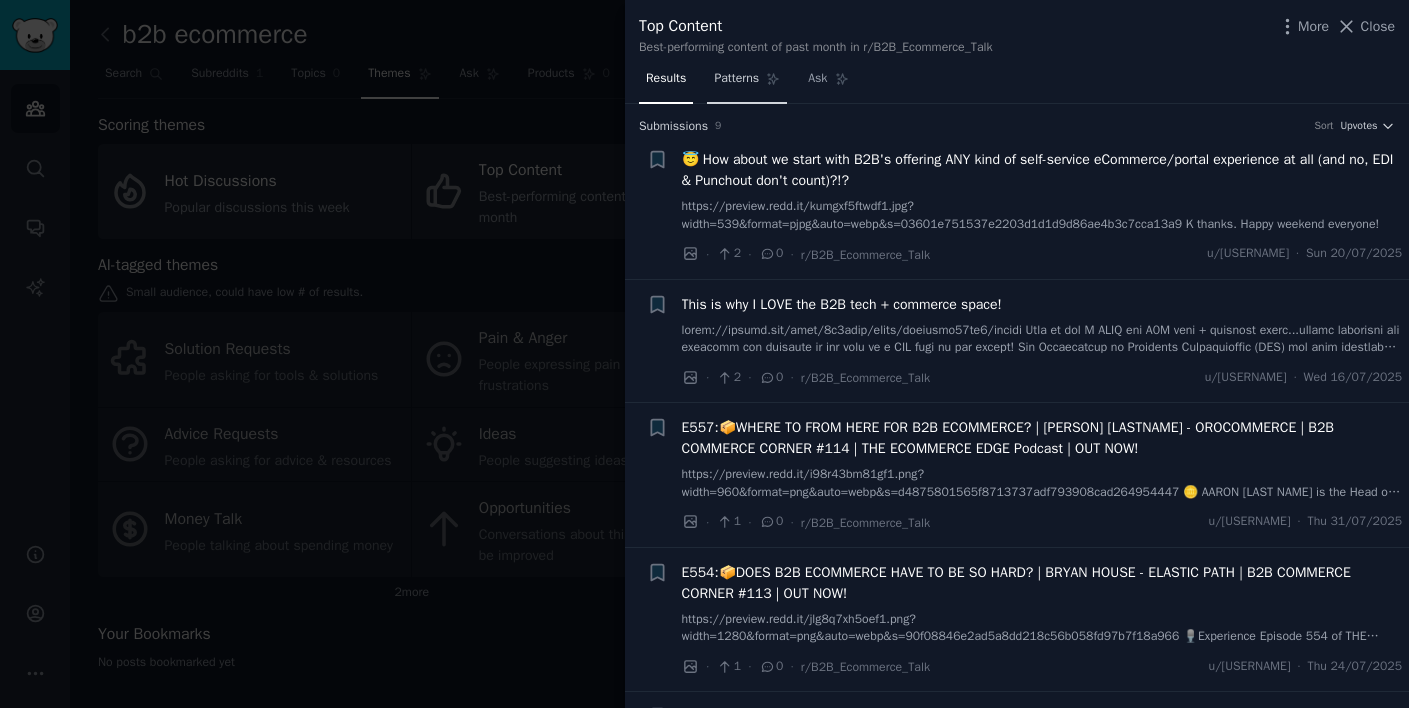 click on "Patterns" at bounding box center (736, 79) 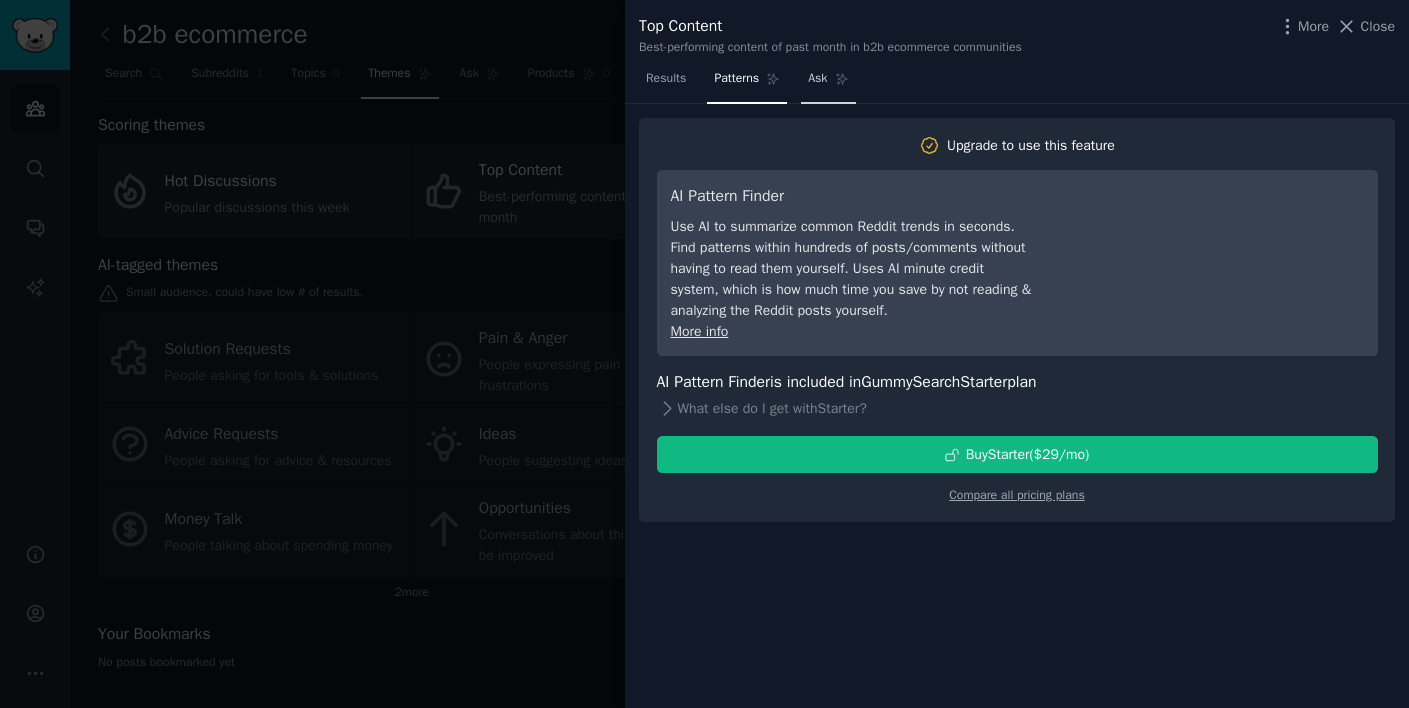 click on "Ask" at bounding box center (828, 83) 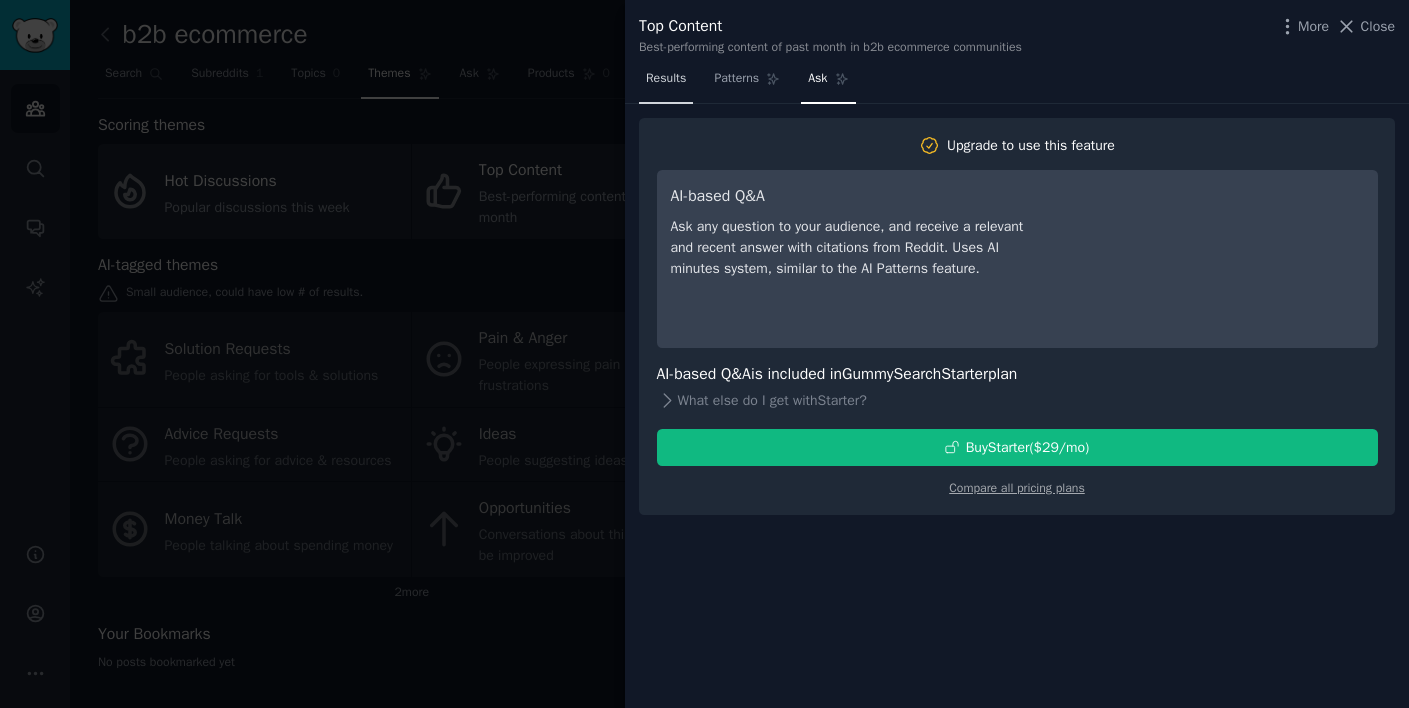 click on "Results" at bounding box center [666, 79] 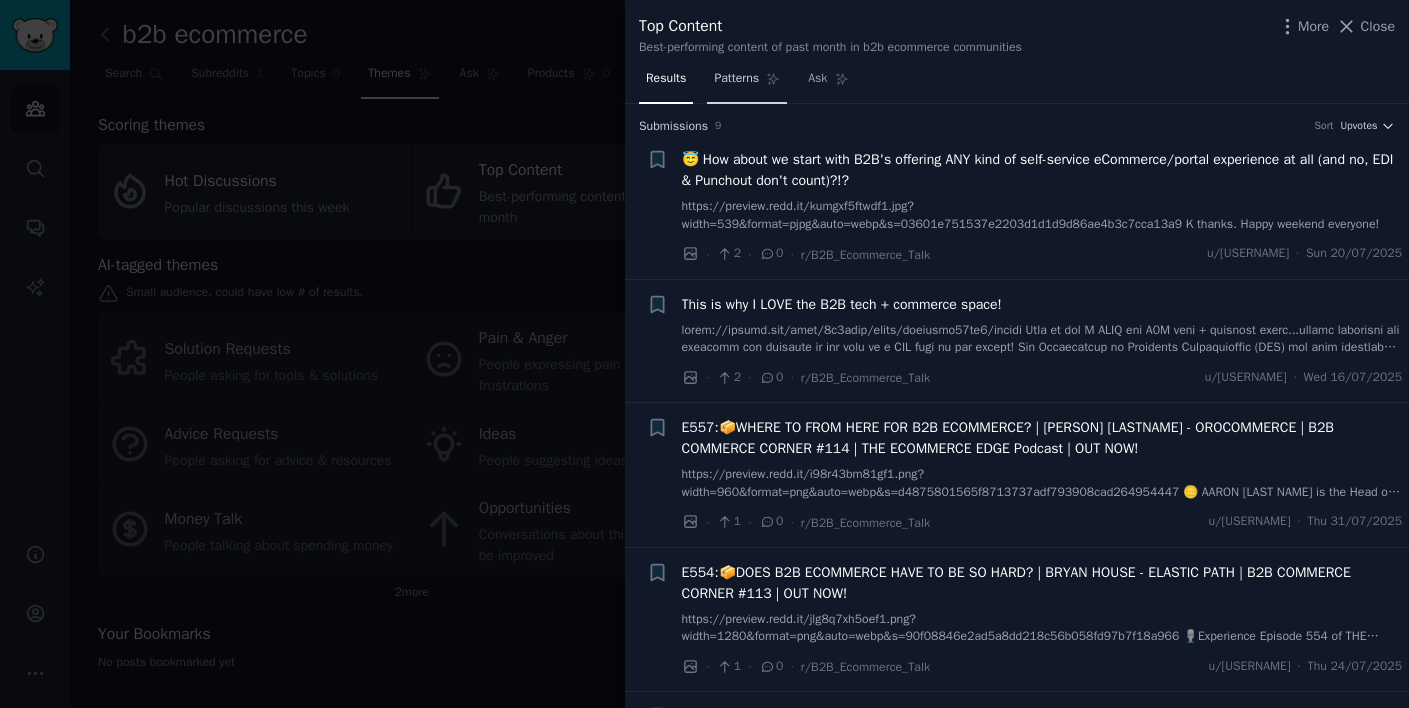 click on "Patterns" at bounding box center (736, 79) 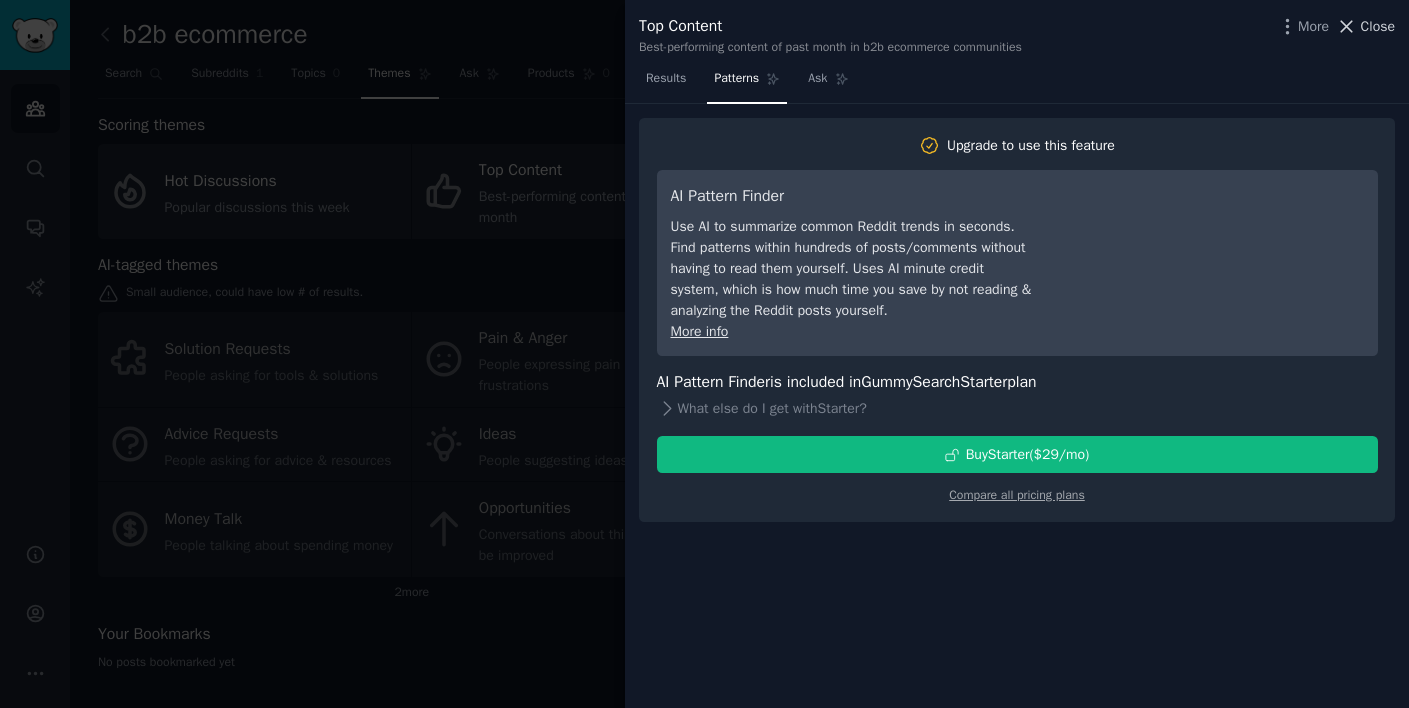 click 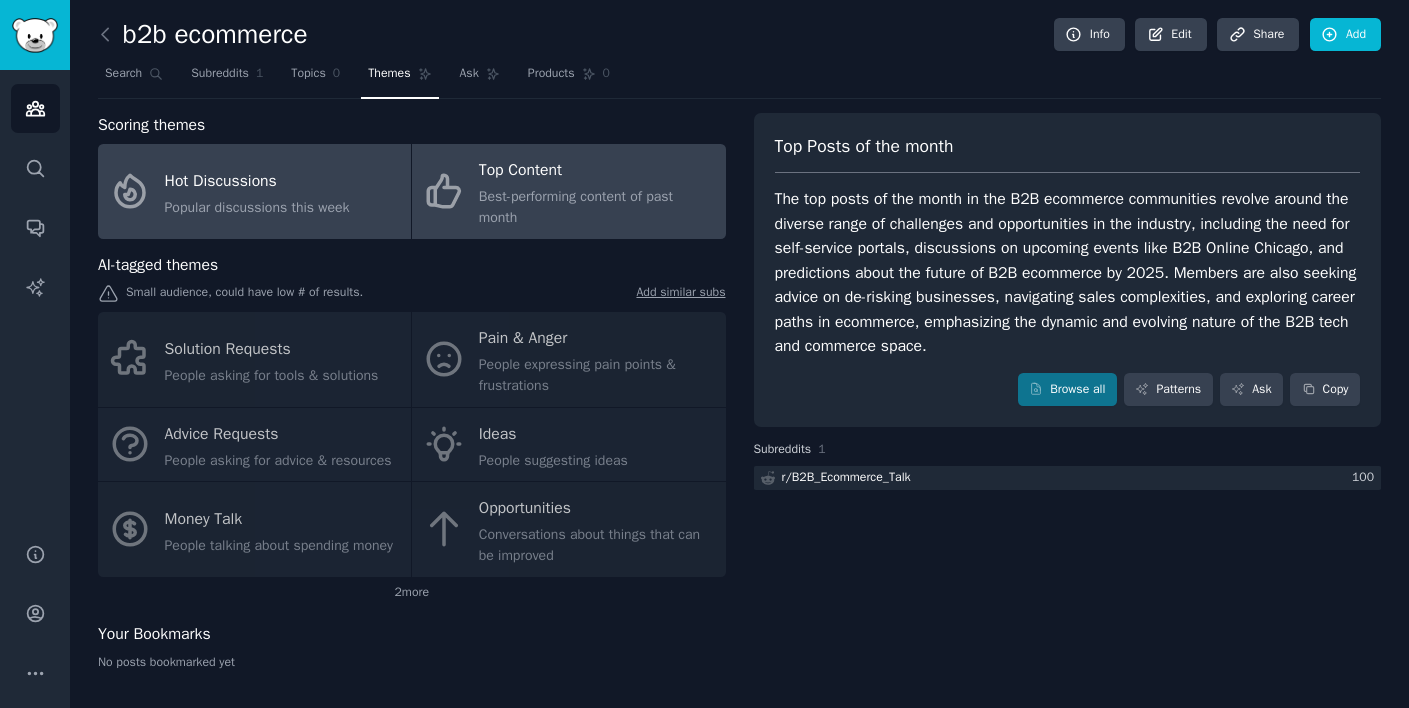 click on "Popular discussions this week" 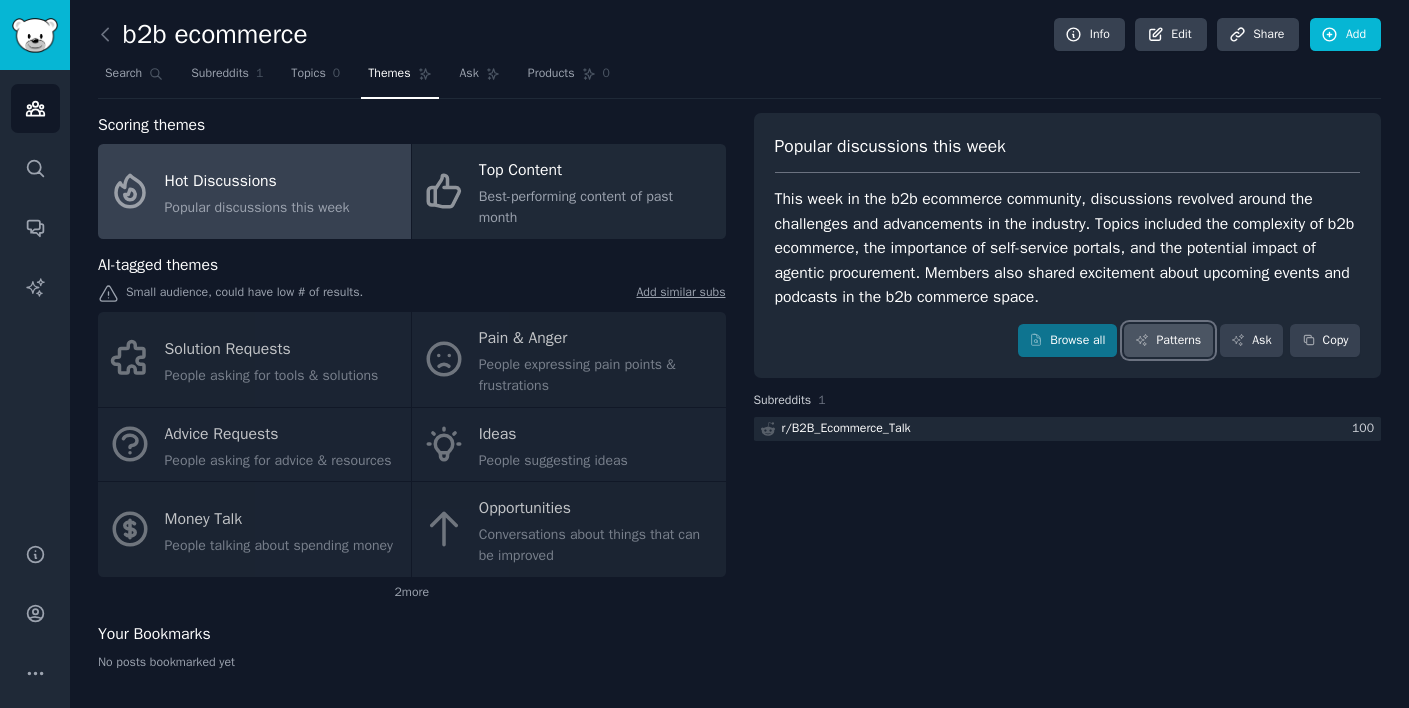 click on "Patterns" at bounding box center [1168, 341] 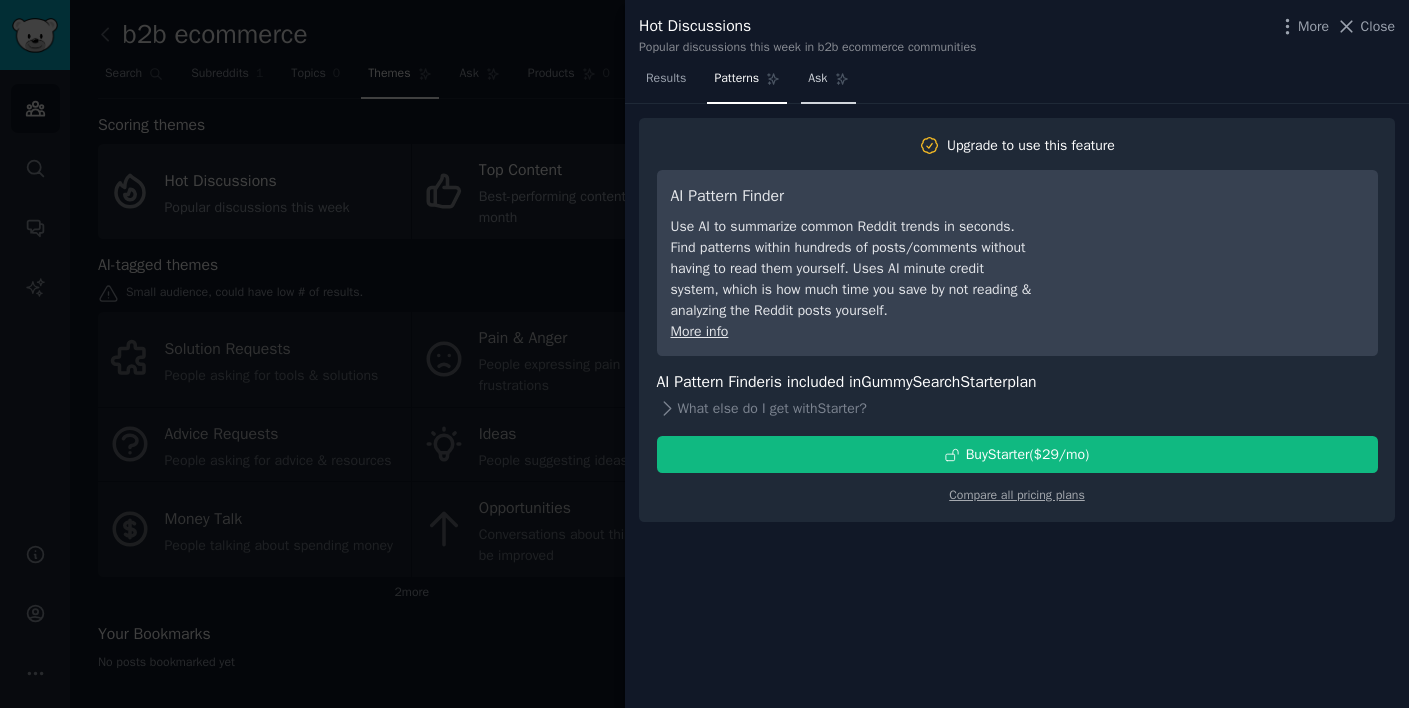 click on "Ask" at bounding box center [817, 79] 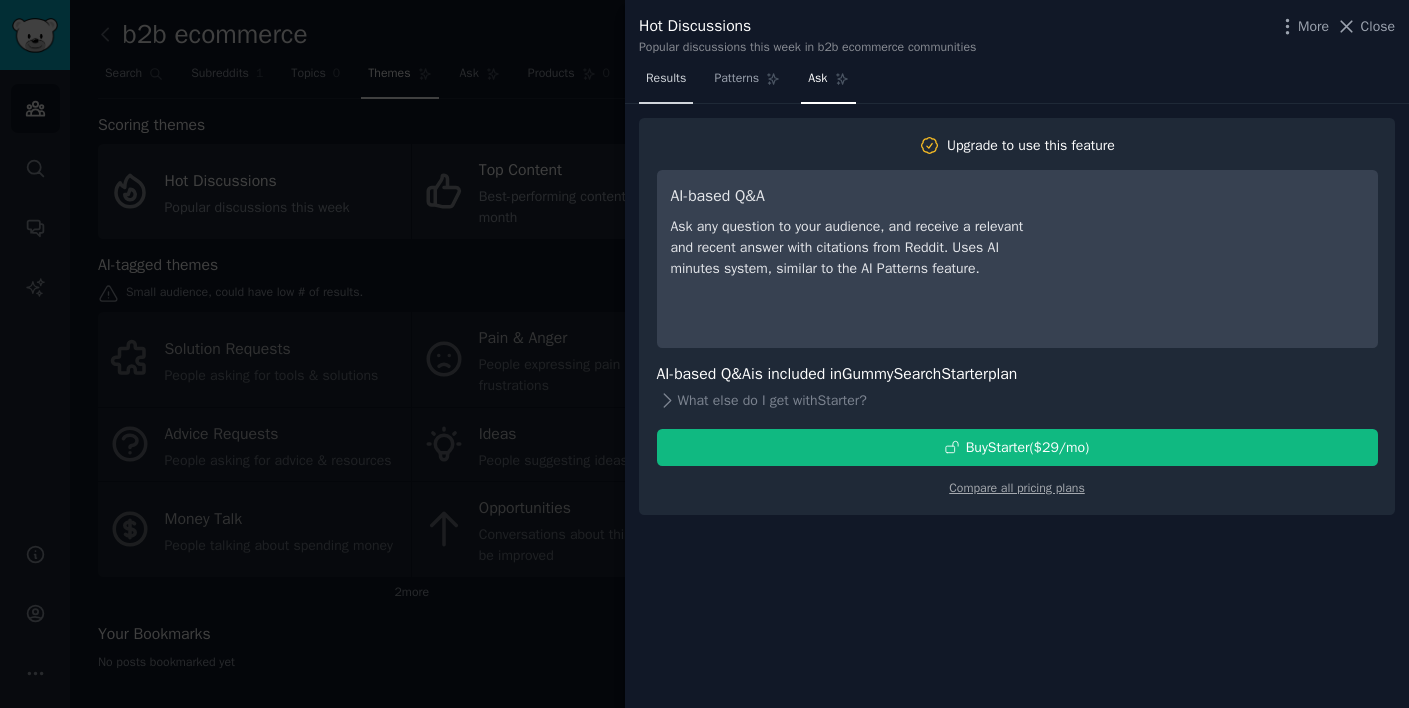 click on "Results" at bounding box center (666, 79) 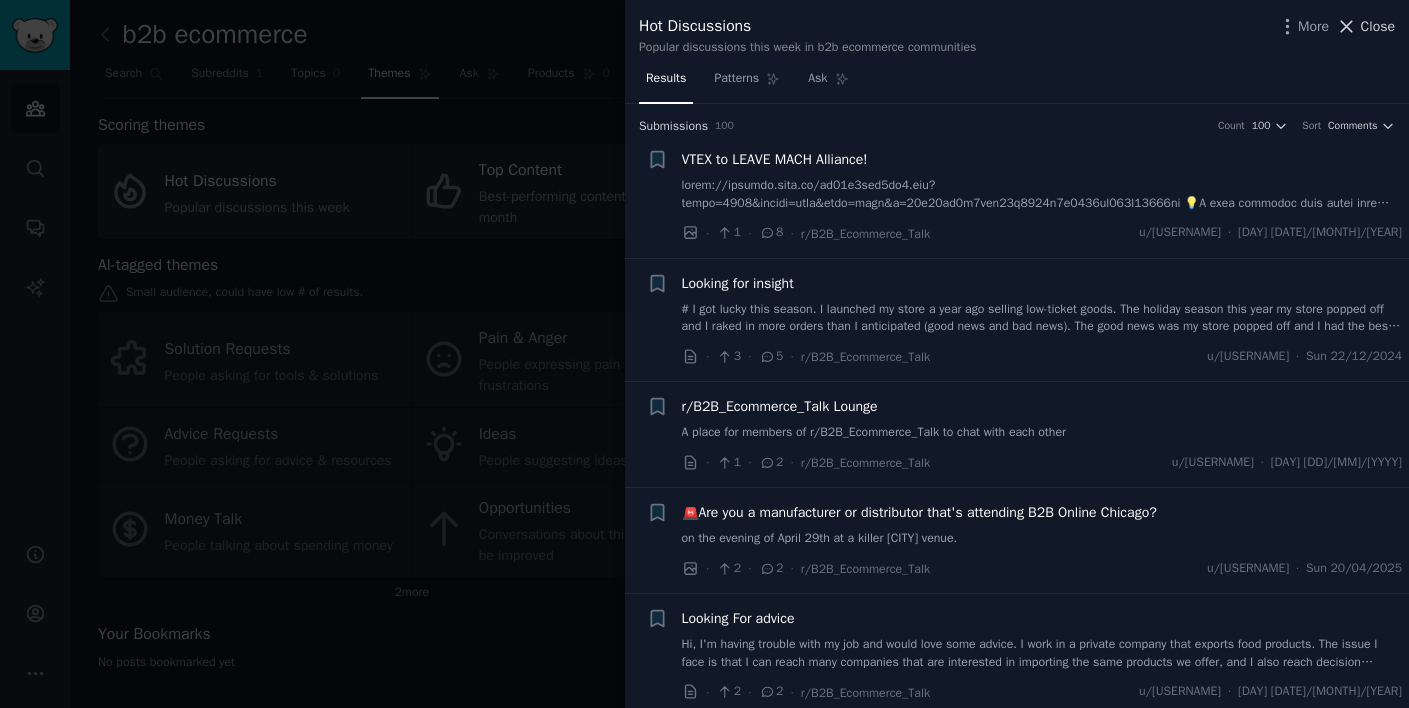 click on "Close" at bounding box center (1365, 26) 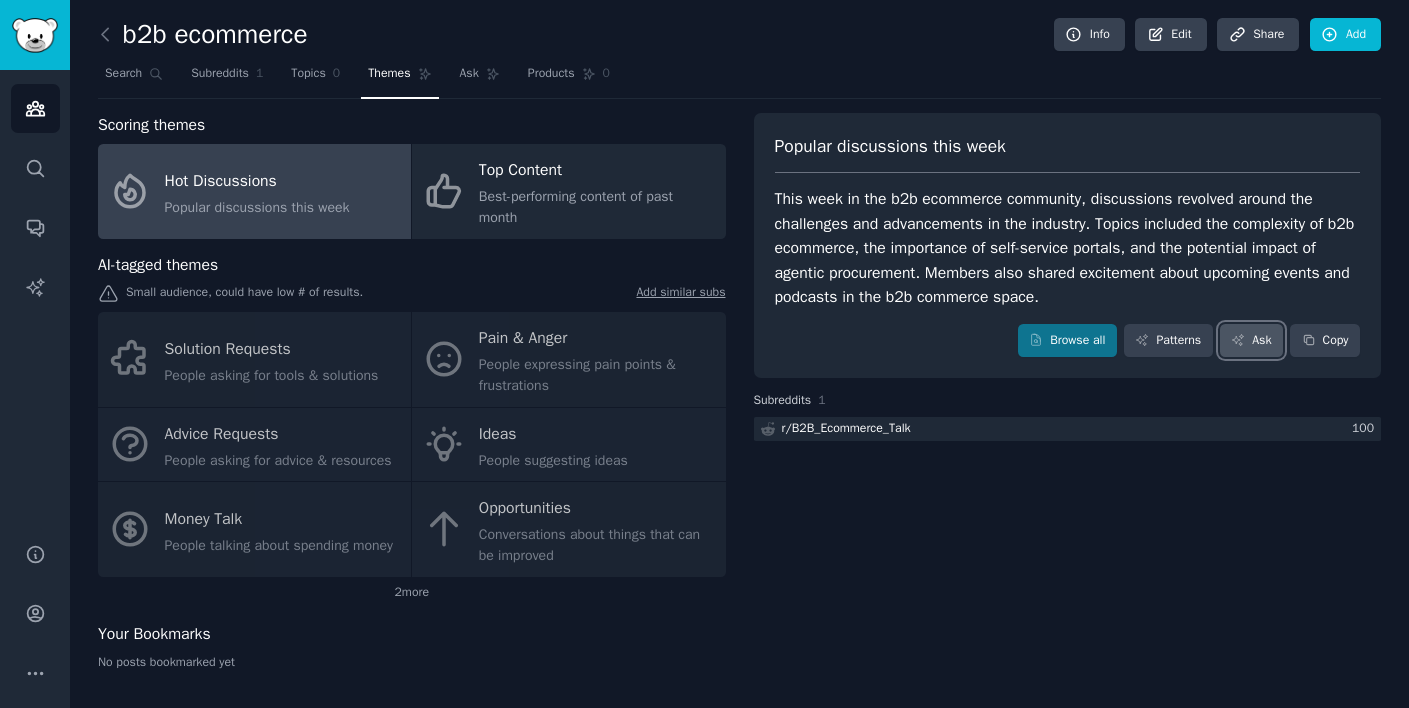 click on "Ask" at bounding box center (1251, 341) 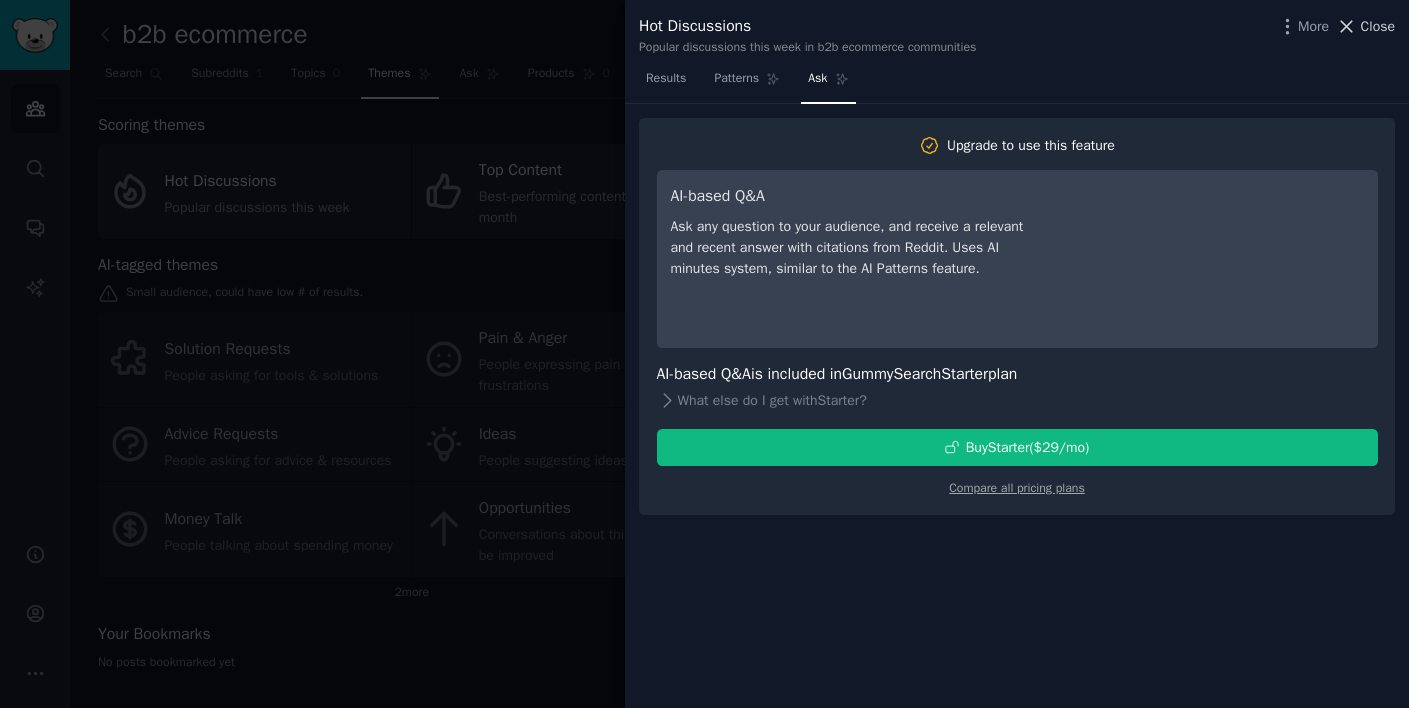 click on "Close" at bounding box center [1378, 26] 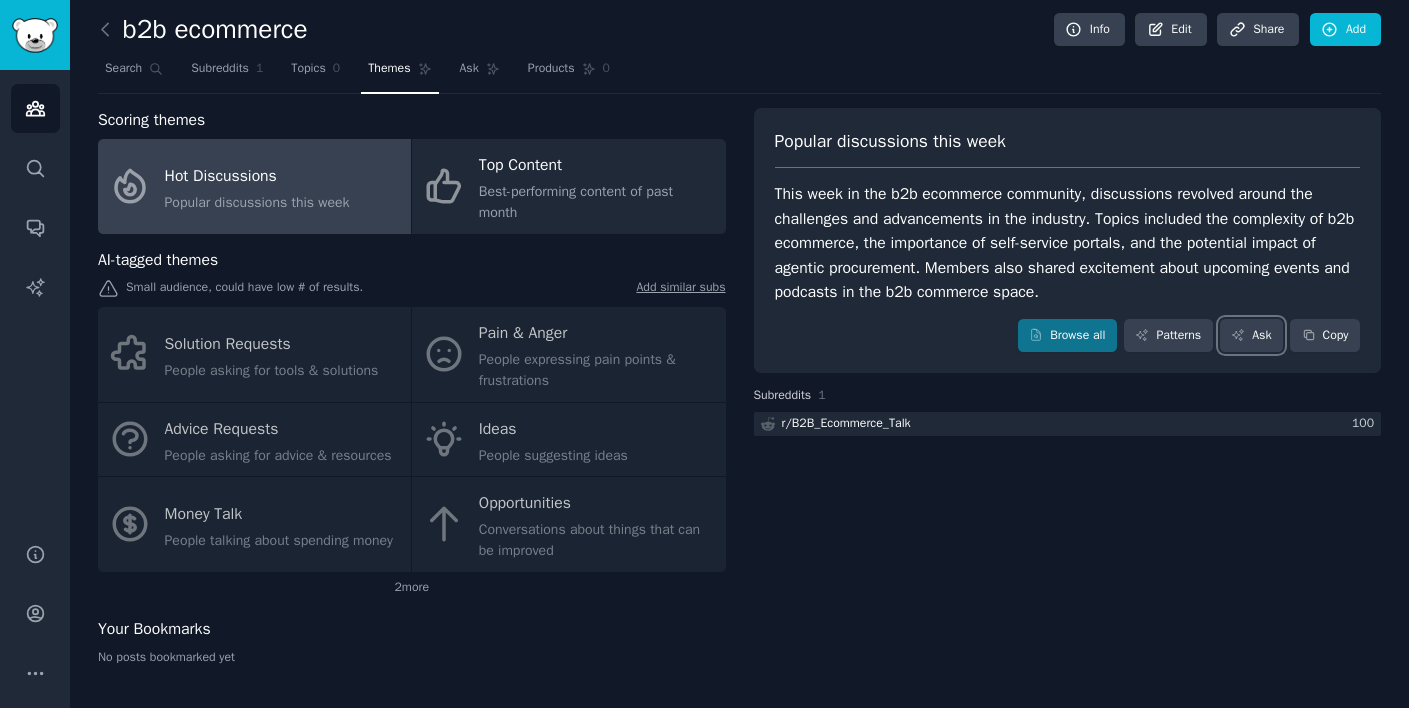 scroll, scrollTop: 0, scrollLeft: 0, axis: both 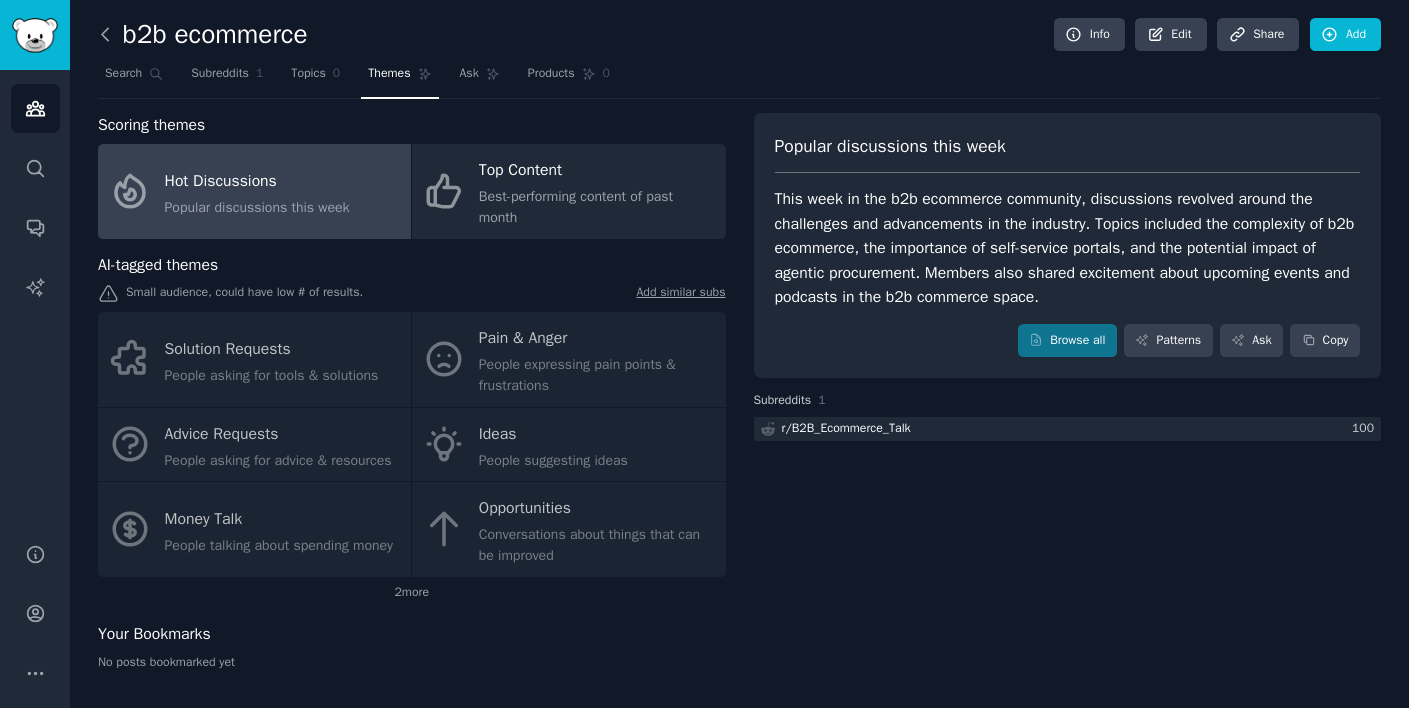 click 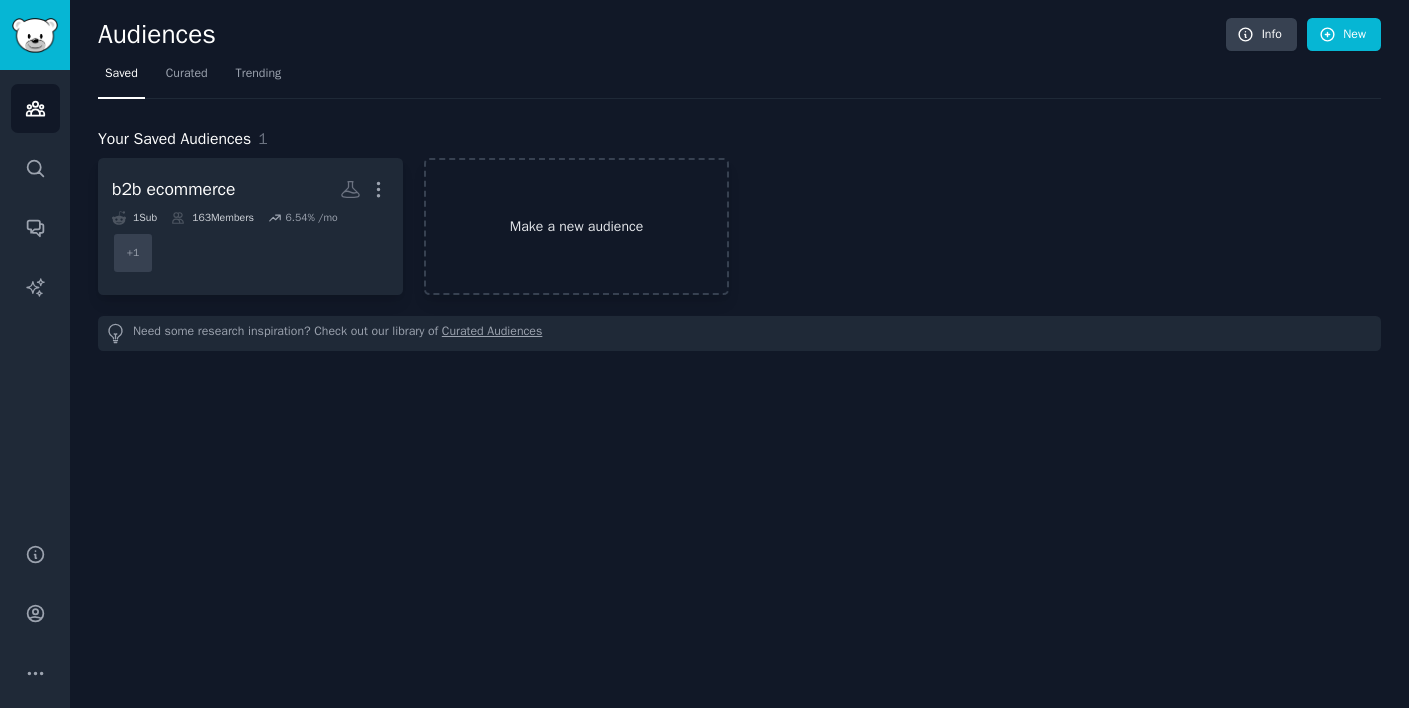 click on "Make a new audience" at bounding box center (576, 226) 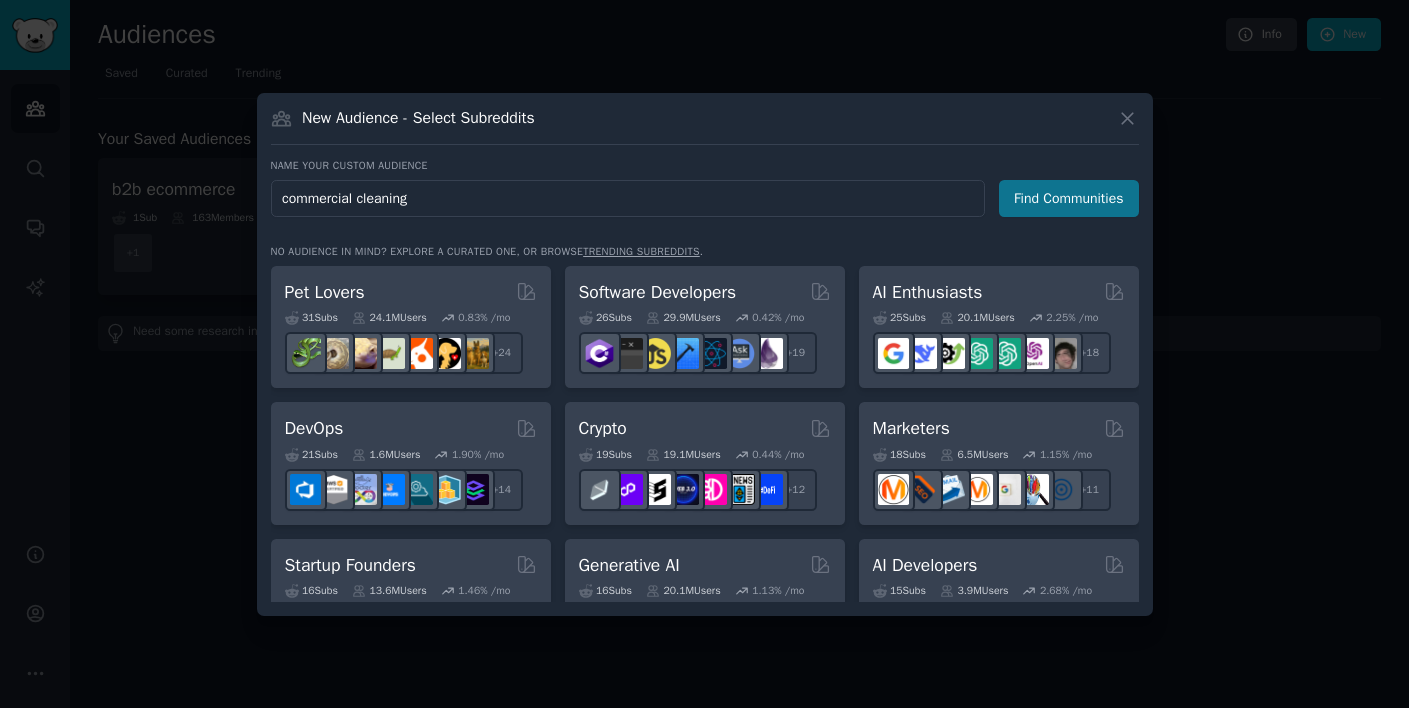 type on "commercial cleaning" 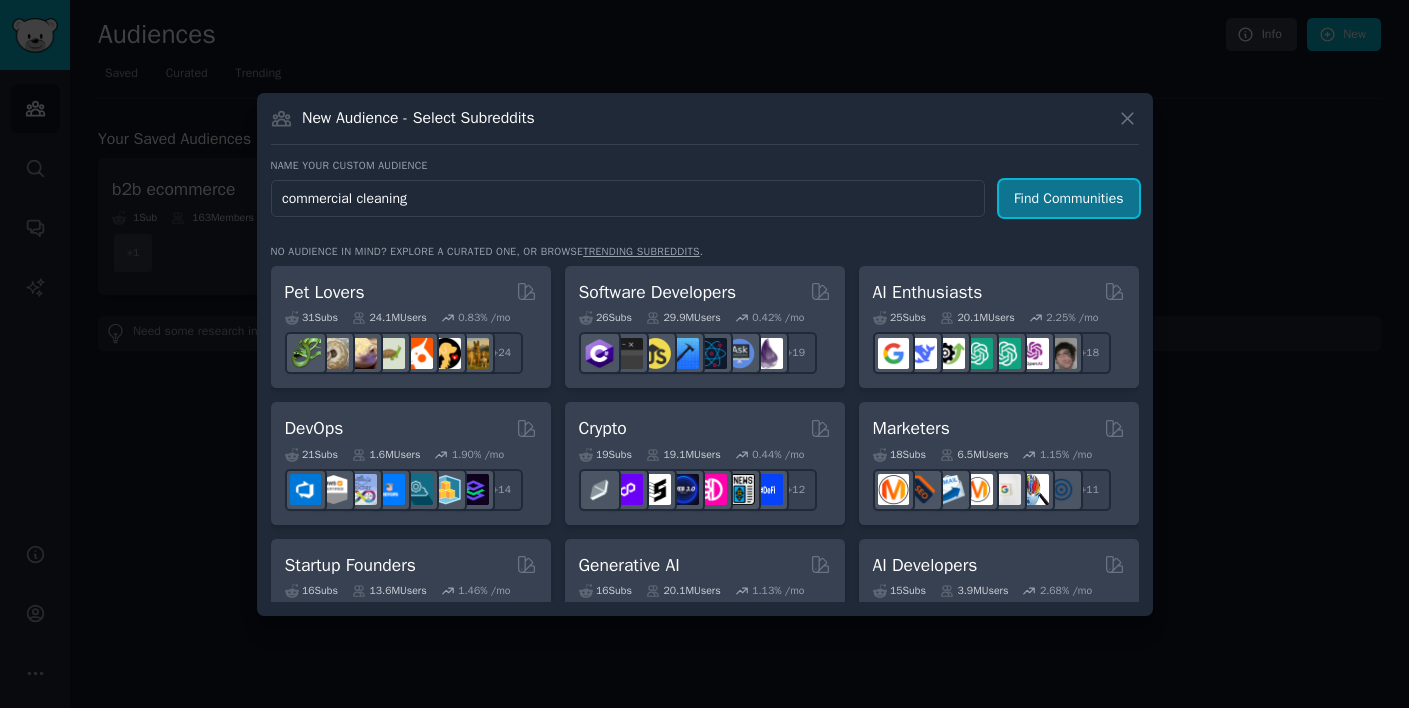 click on "Find Communities" at bounding box center [1069, 198] 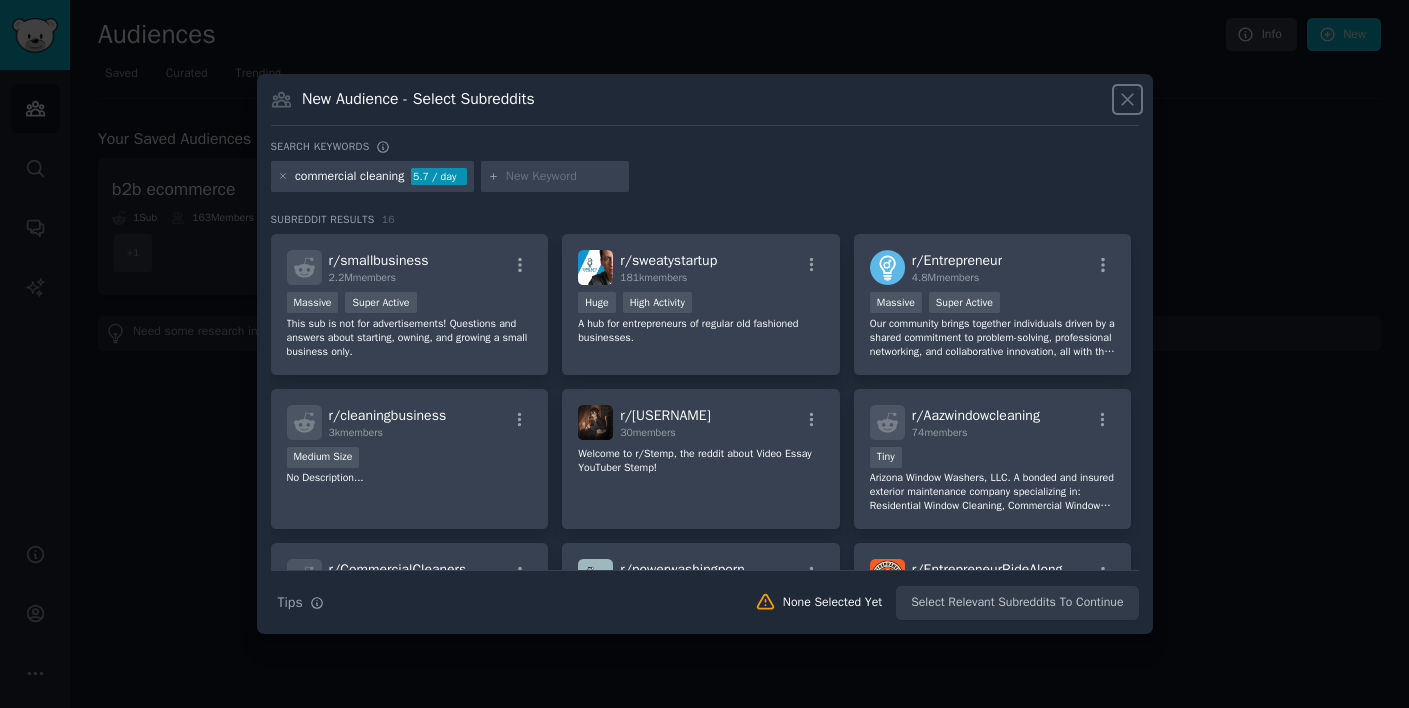 click 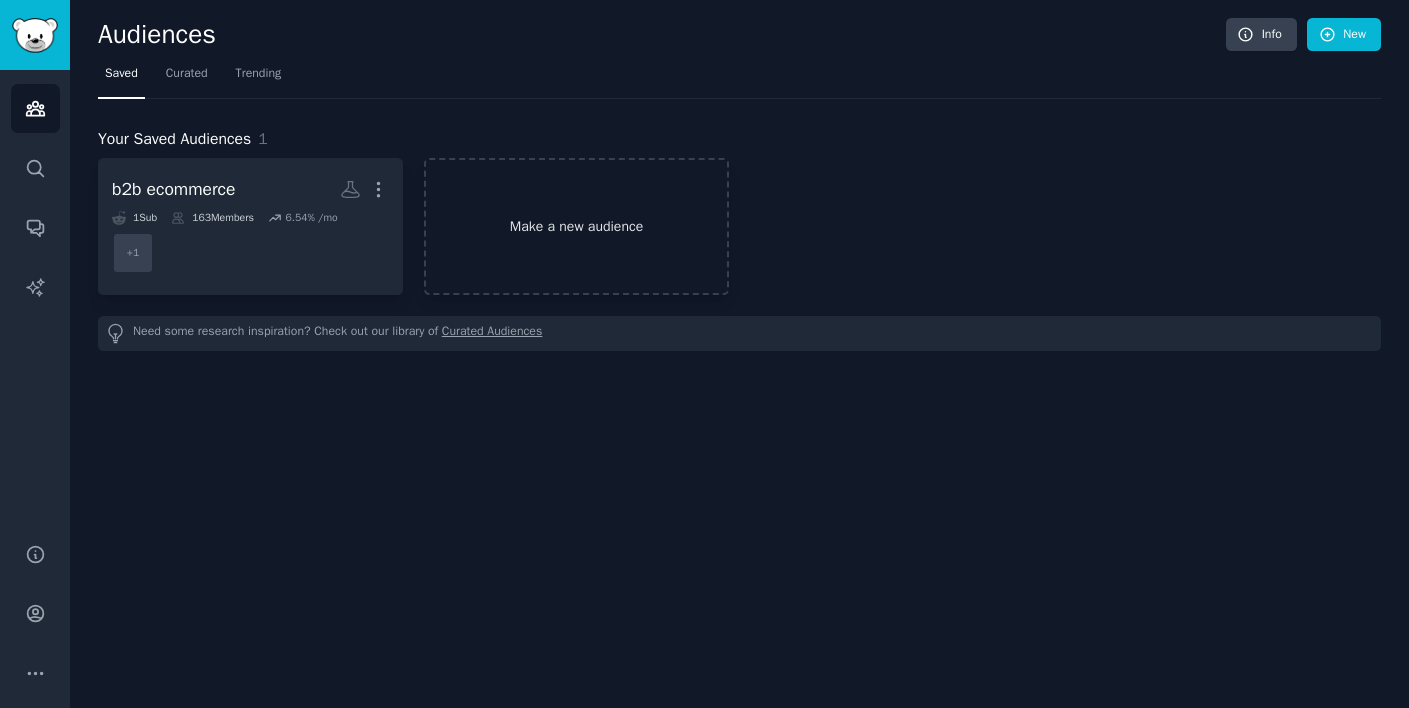 click on "Make a new audience" at bounding box center (576, 226) 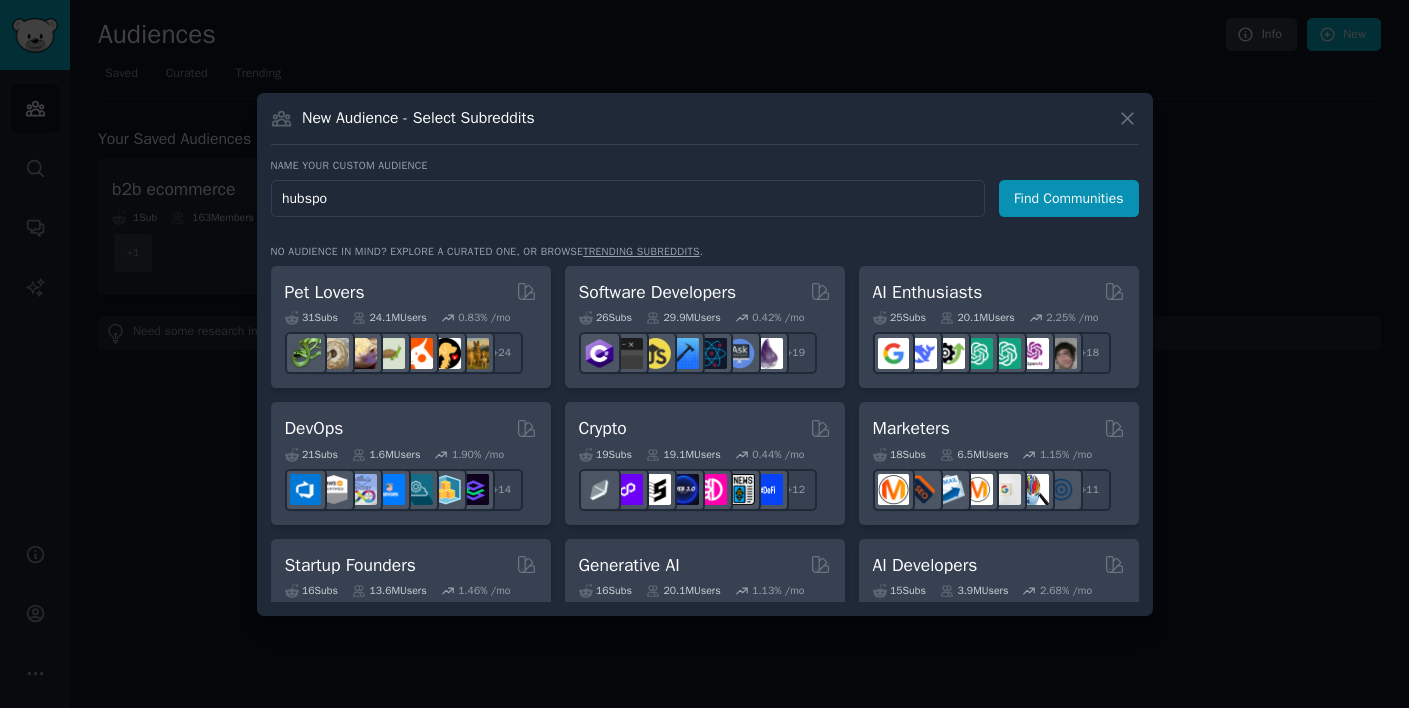 type on "hubspot" 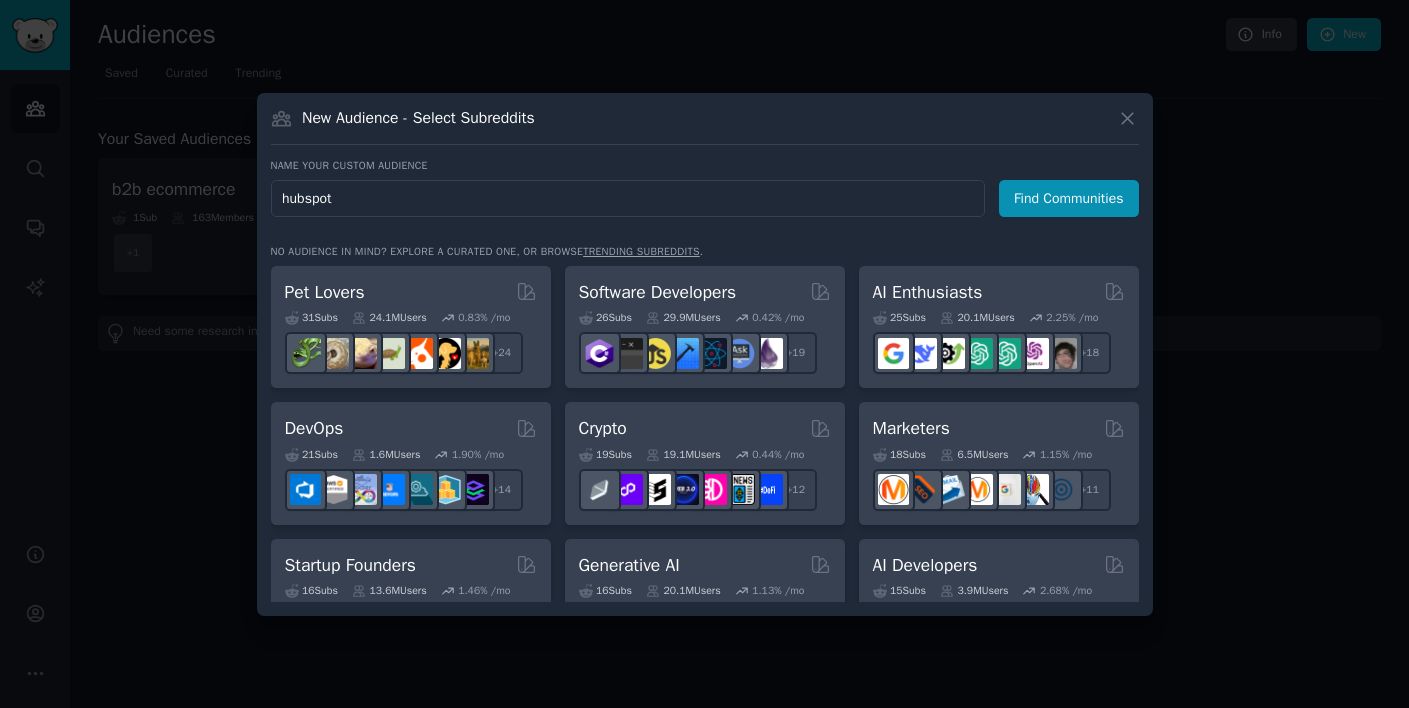click on "Find Communities" at bounding box center [1069, 198] 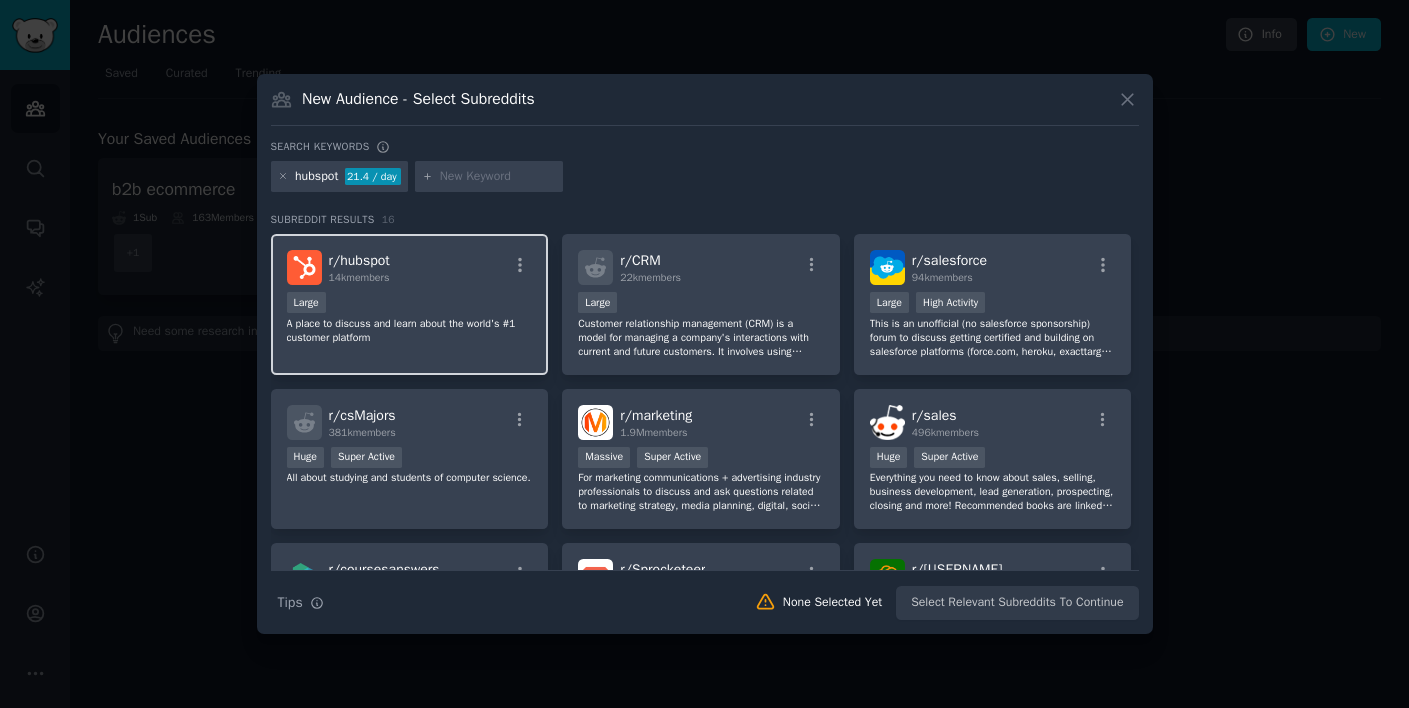click on "r/ hubspot 14k  members" at bounding box center [410, 267] 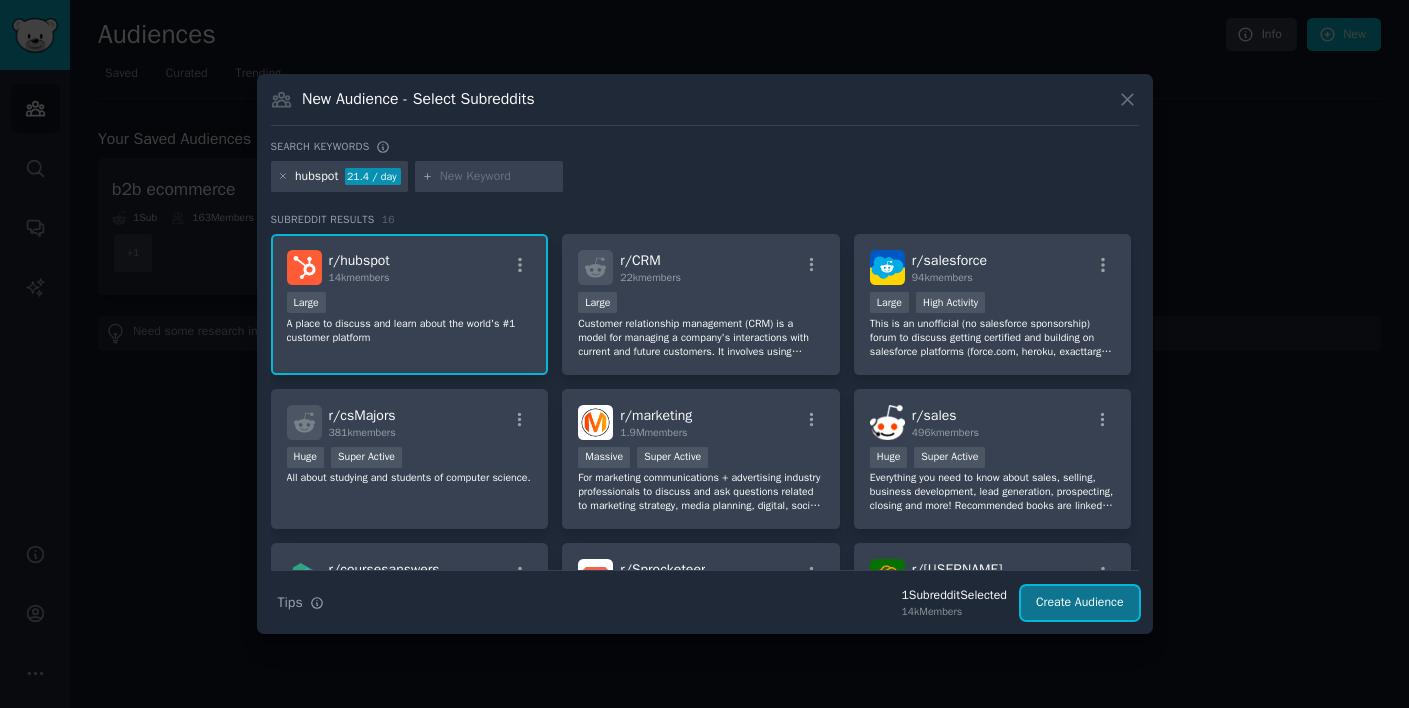 click on "Create Audience" at bounding box center (1080, 603) 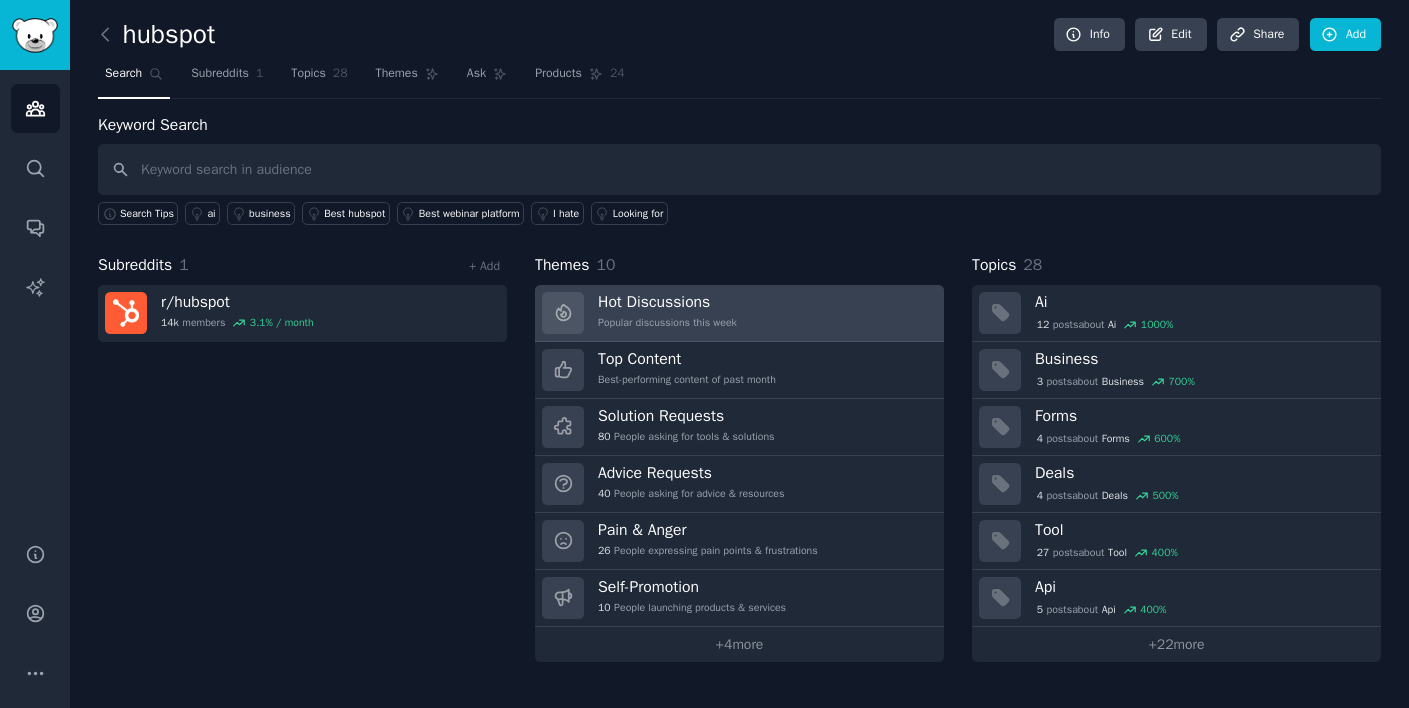 click on "Hot Discussions" at bounding box center (667, 302) 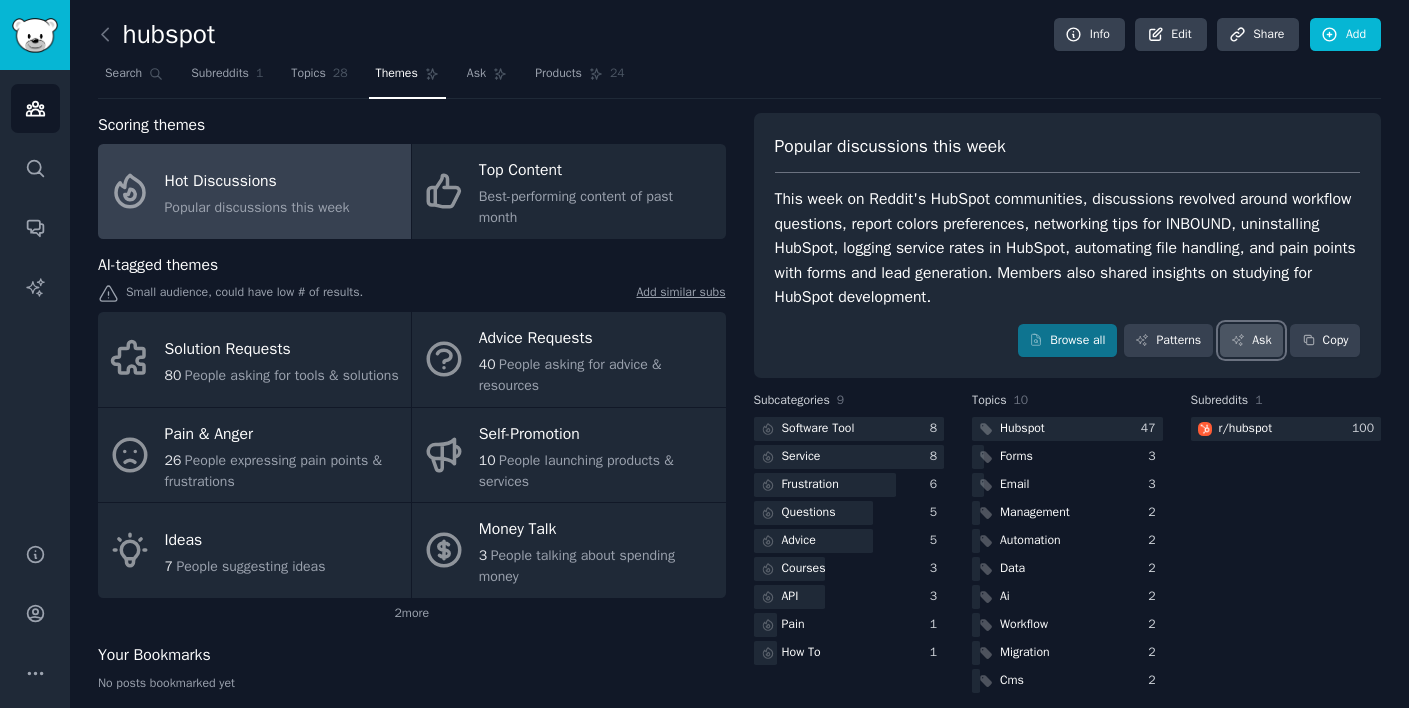 click on "Ask" at bounding box center [1251, 341] 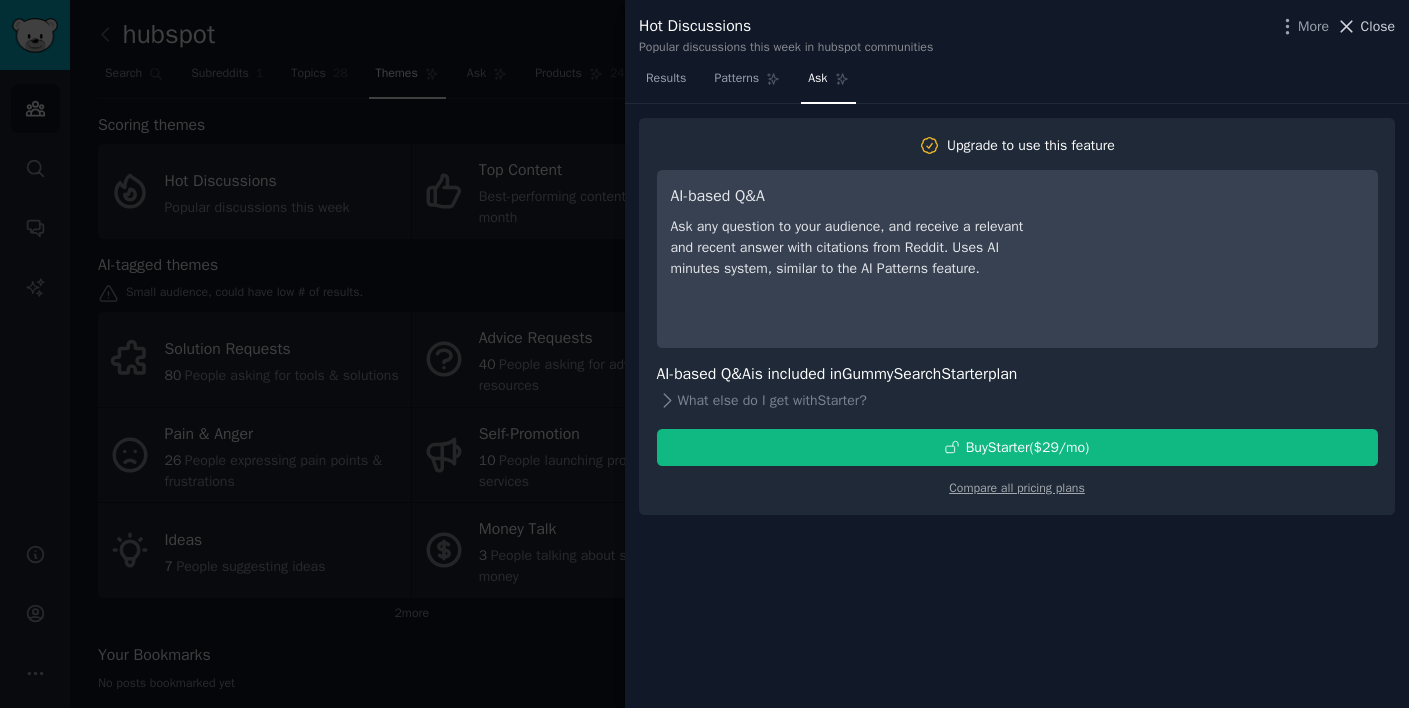 click on "Close" at bounding box center (1378, 26) 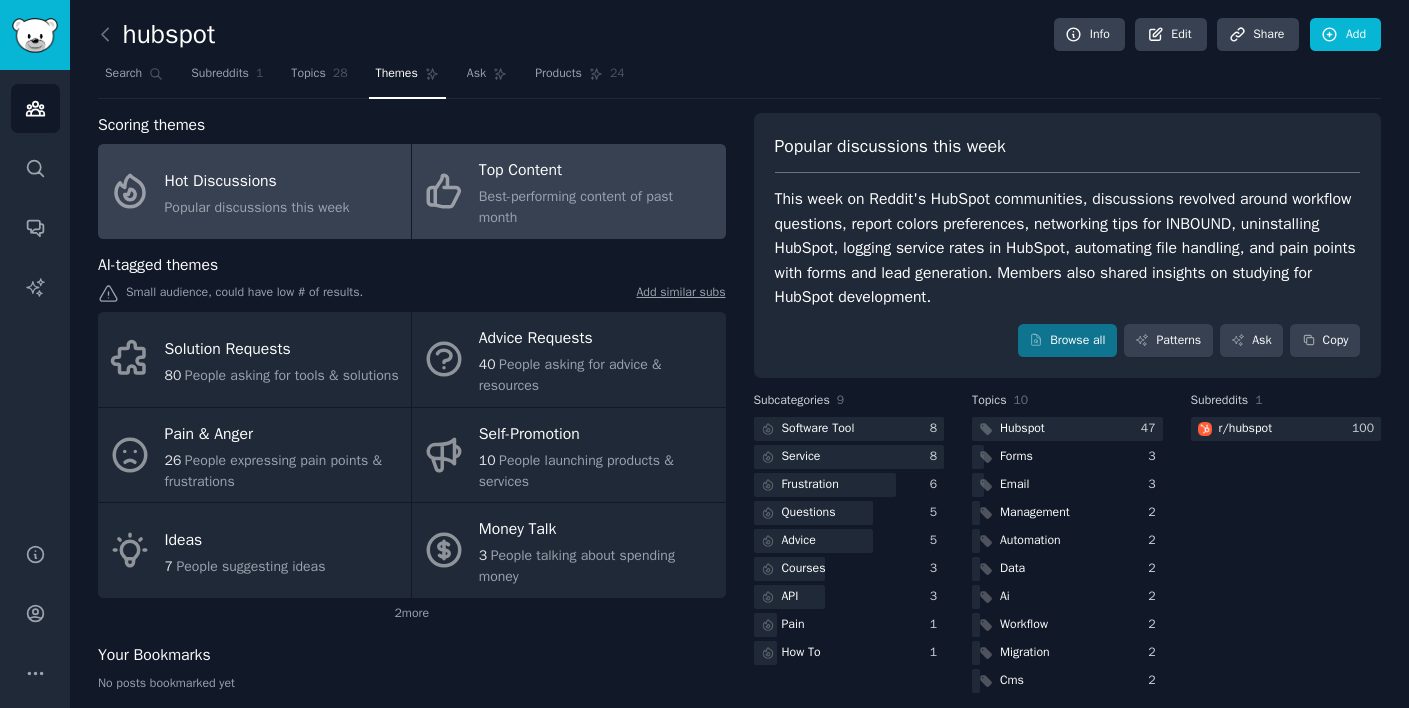 click on "Best-performing content of past month" at bounding box center (597, 207) 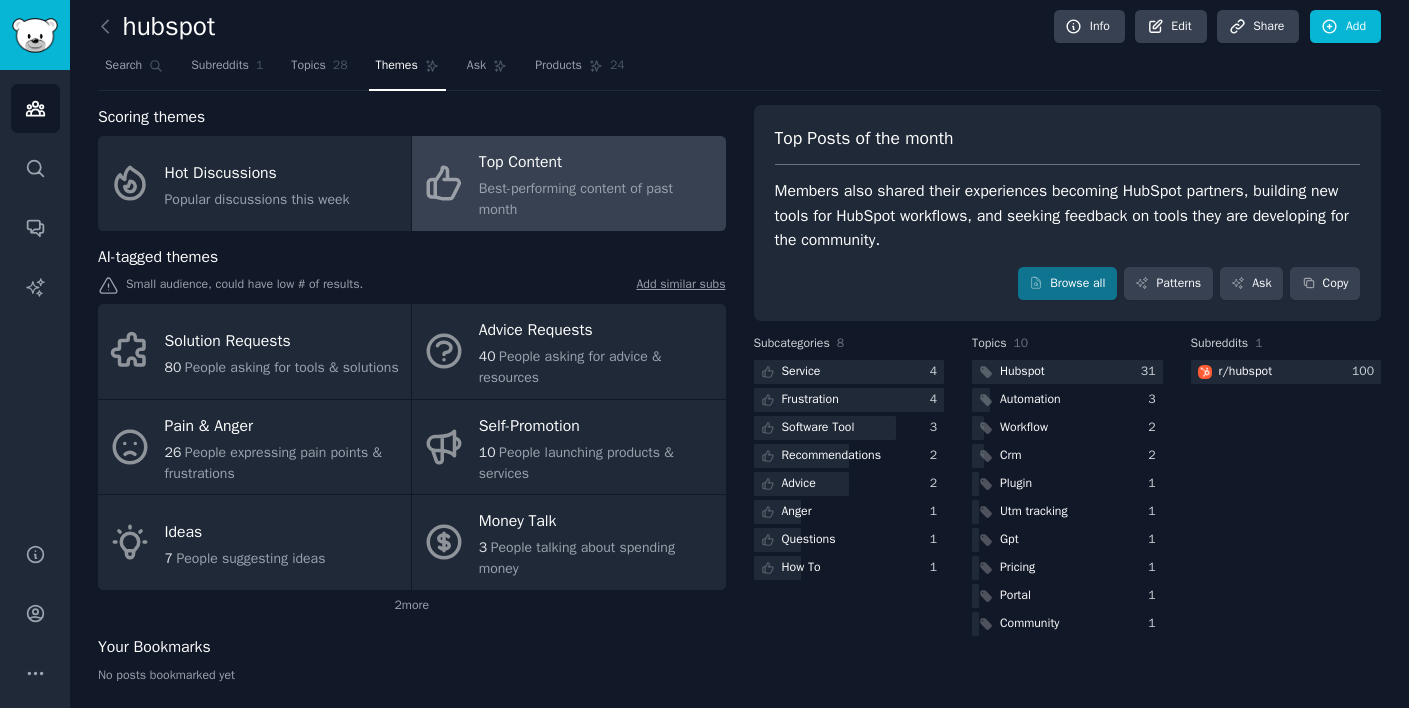 scroll, scrollTop: 7, scrollLeft: 0, axis: vertical 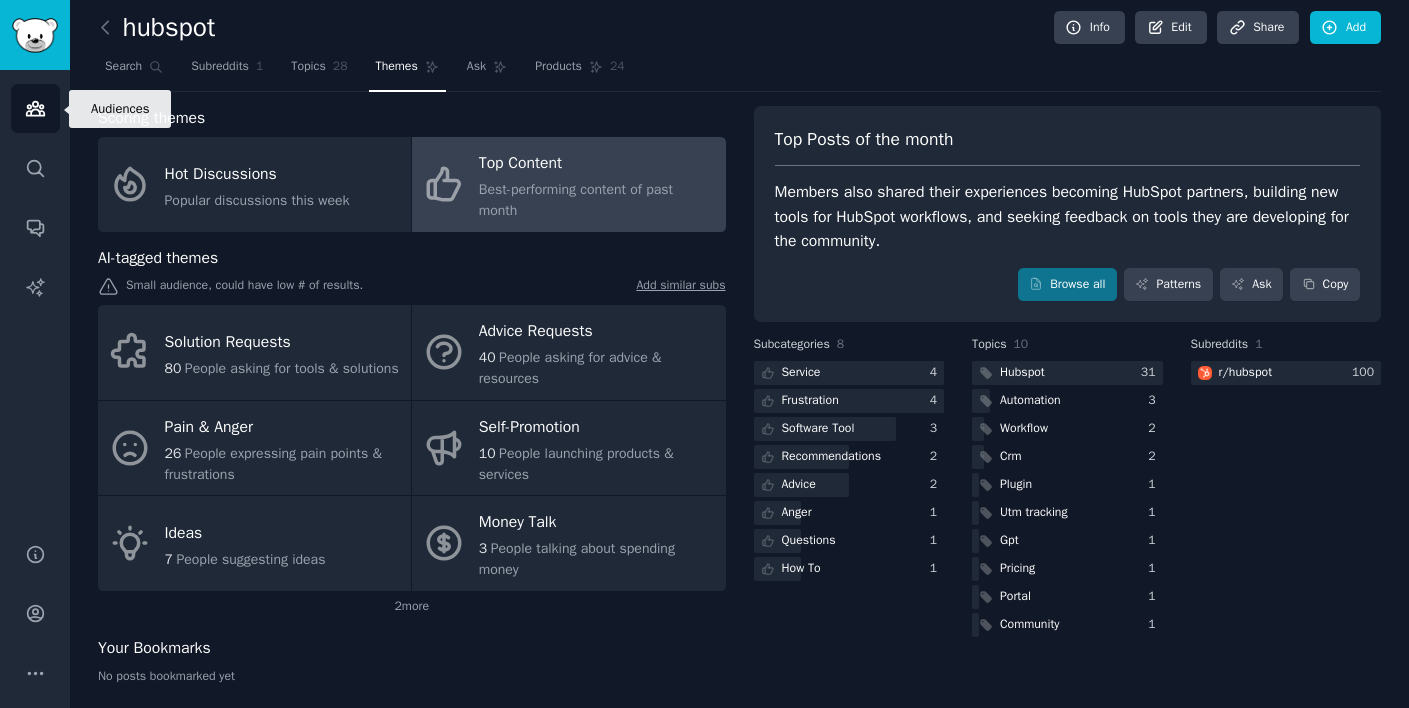 click 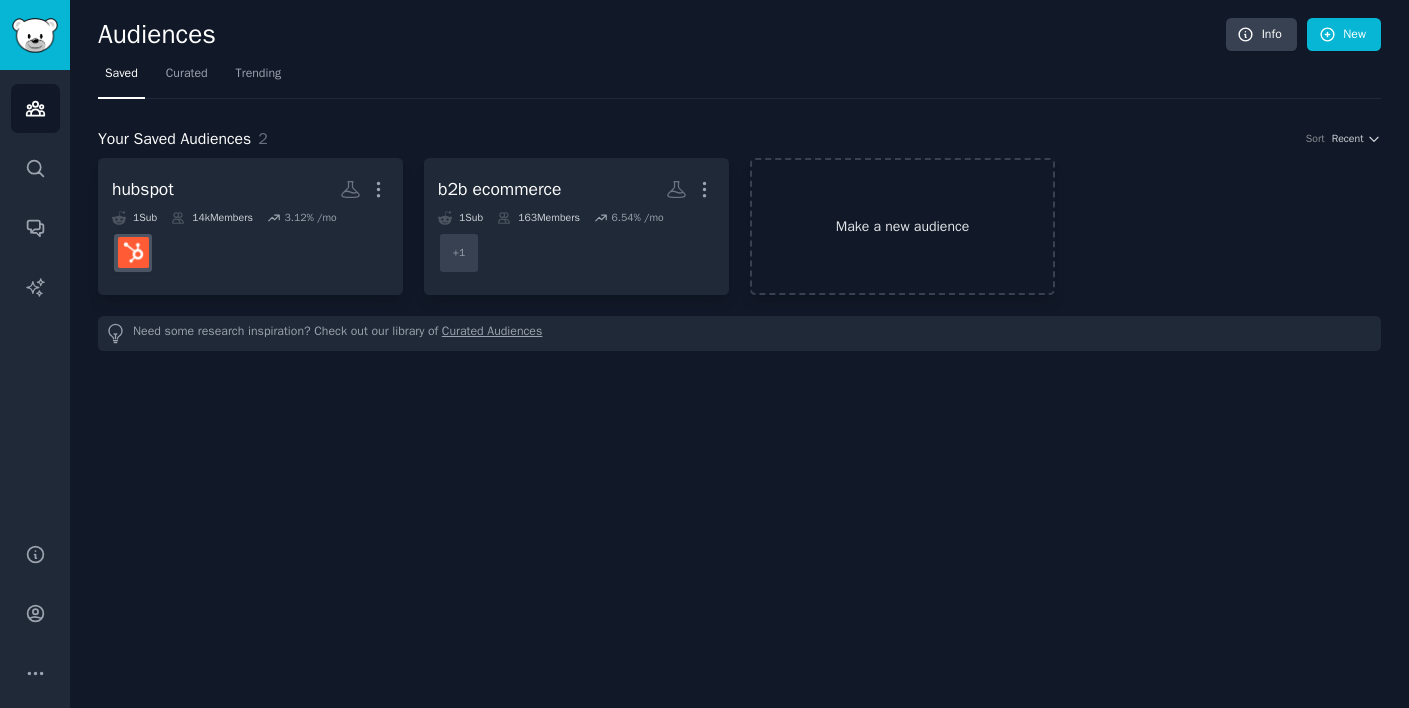 click on "Make a new audience" at bounding box center (902, 226) 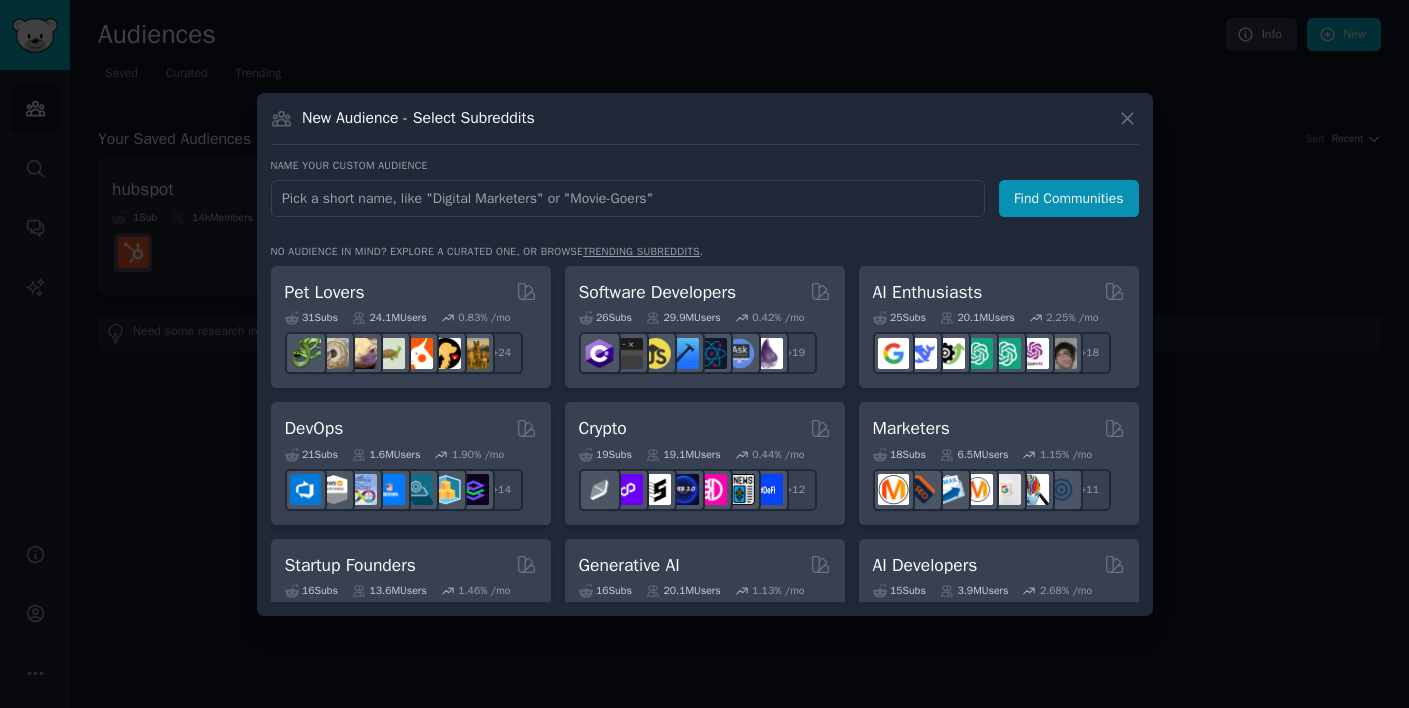 type on "d" 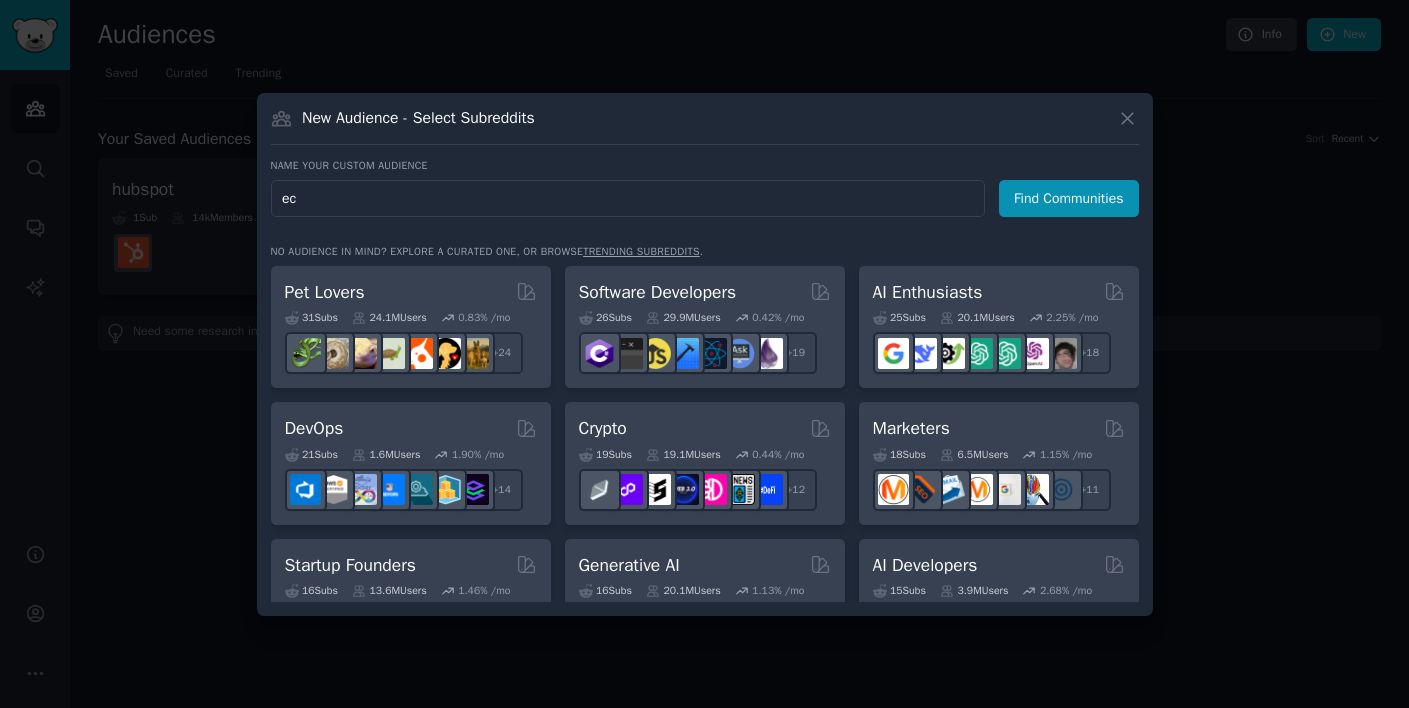 type on "e" 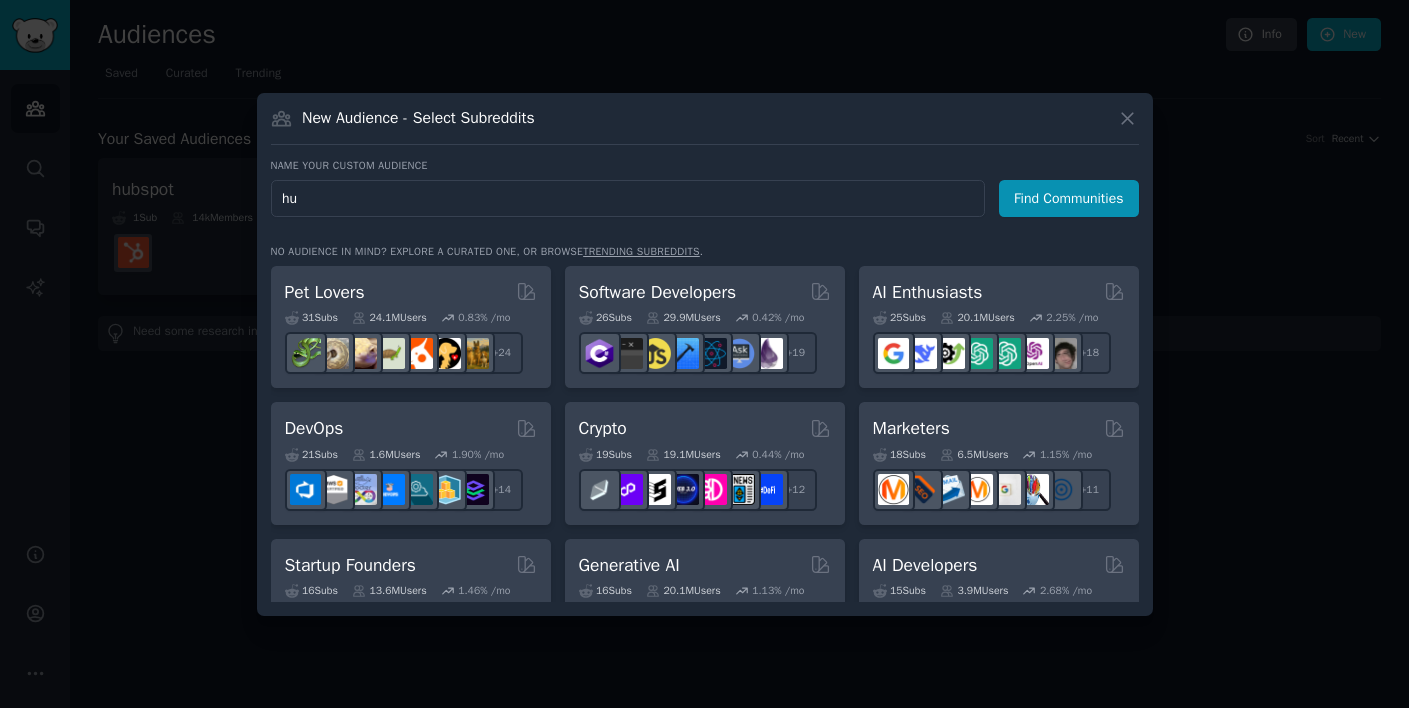 type on "h" 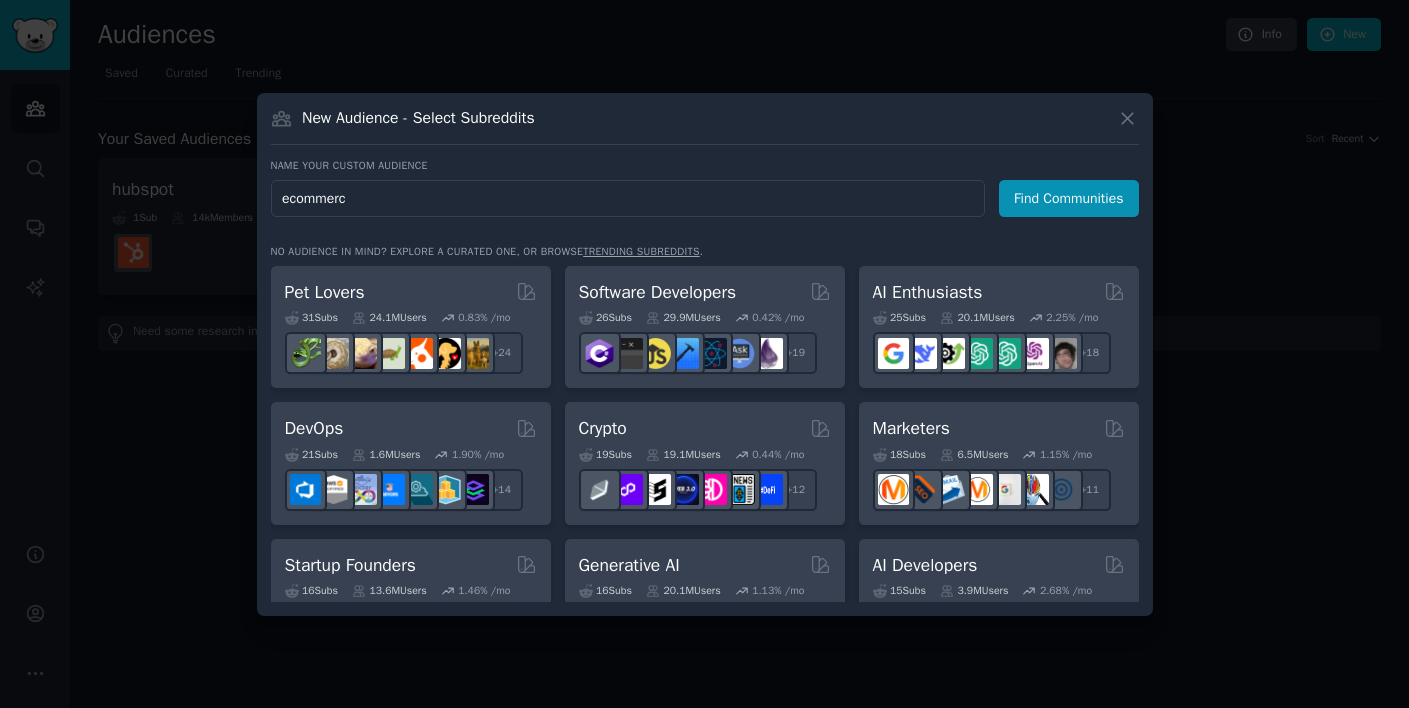 type on "ecommerce" 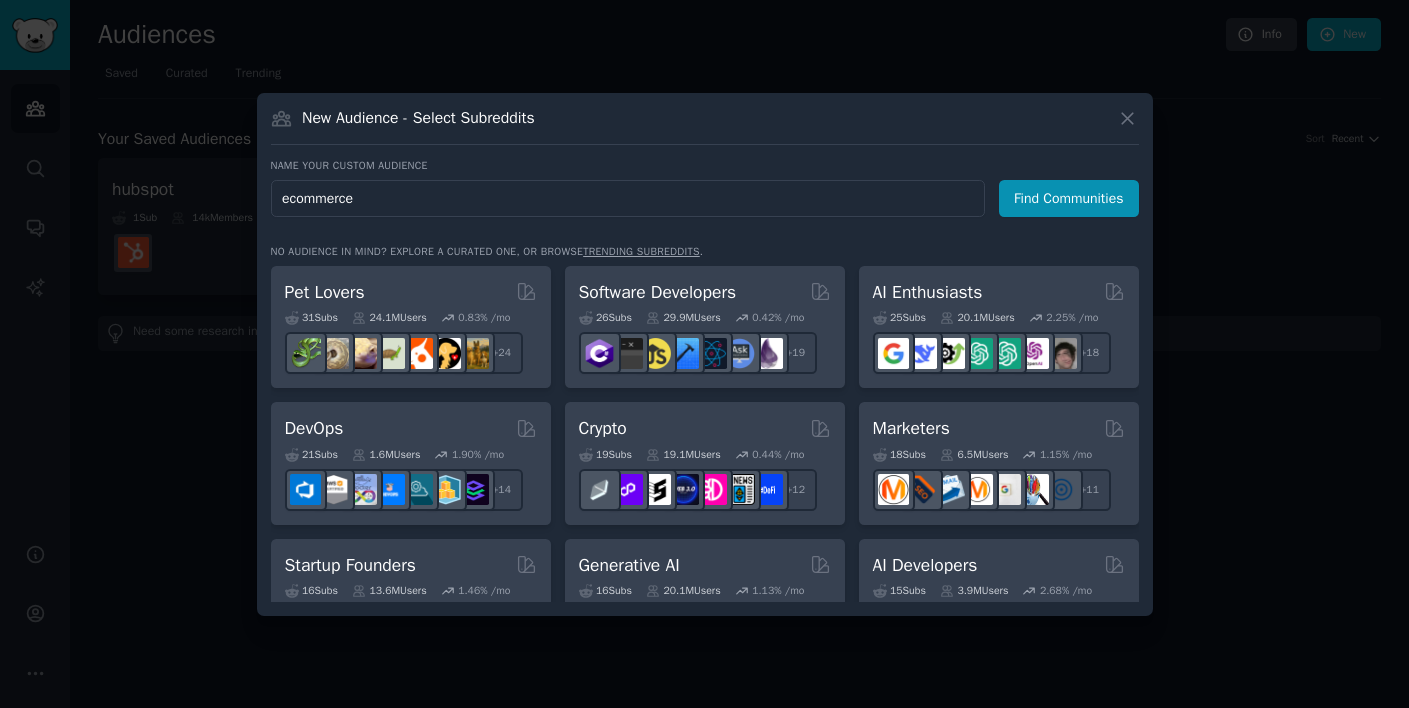 click on "Find Communities" at bounding box center [1069, 198] 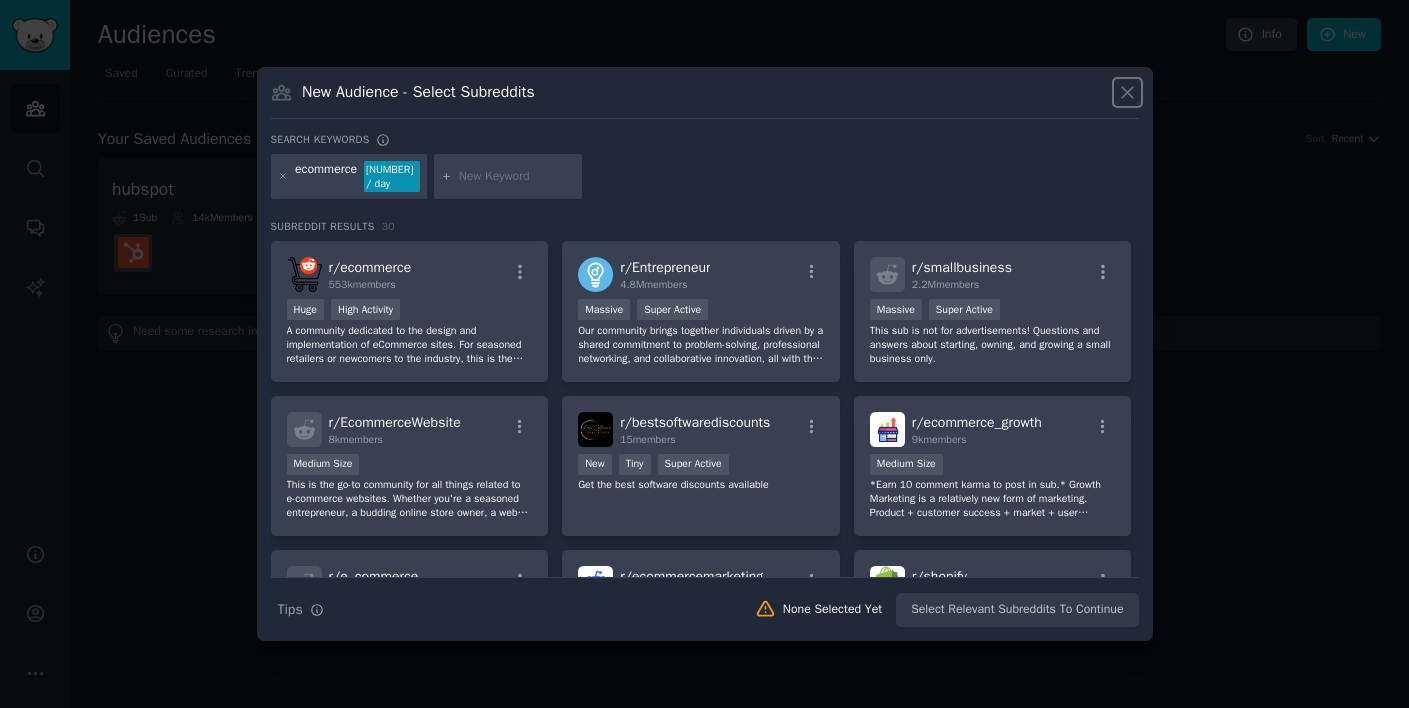 click 